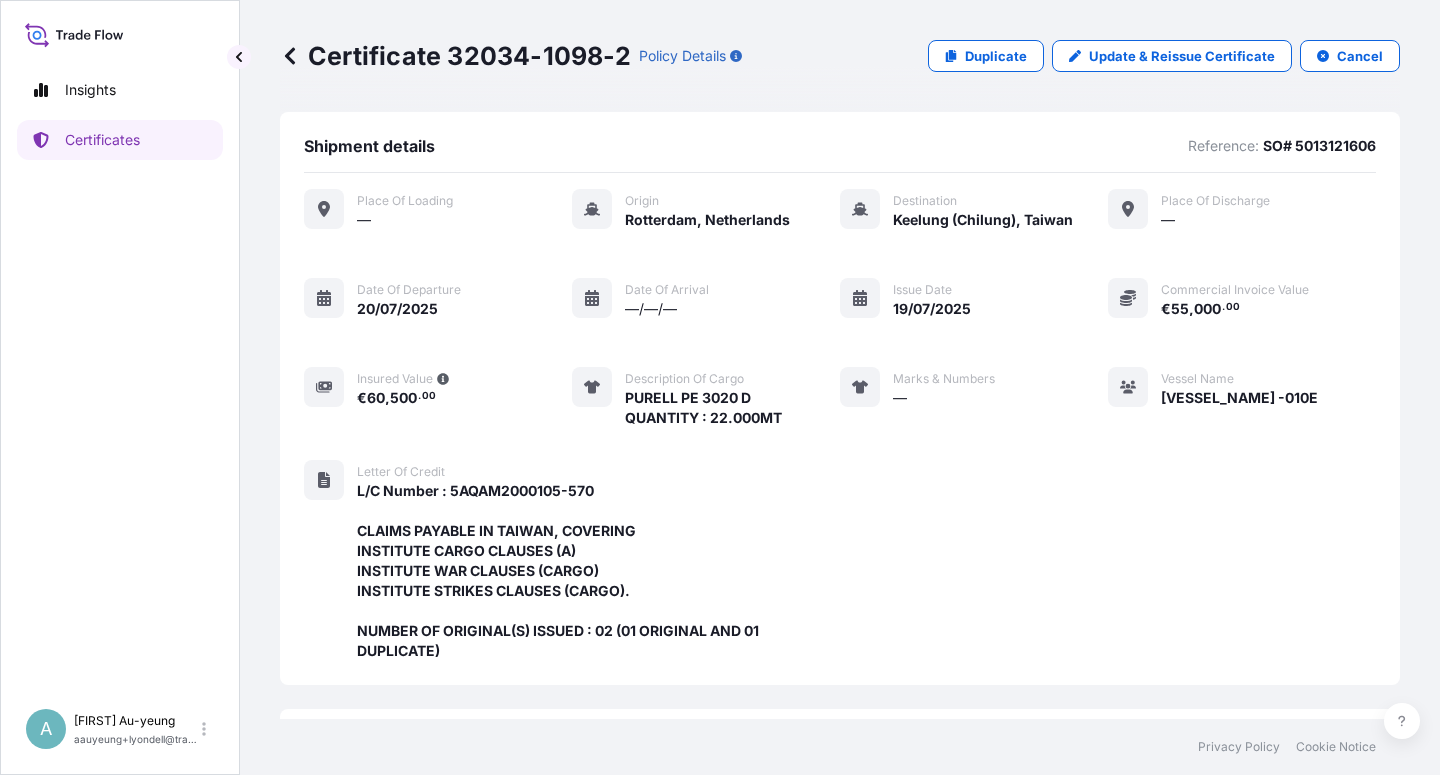 scroll, scrollTop: 0, scrollLeft: 0, axis: both 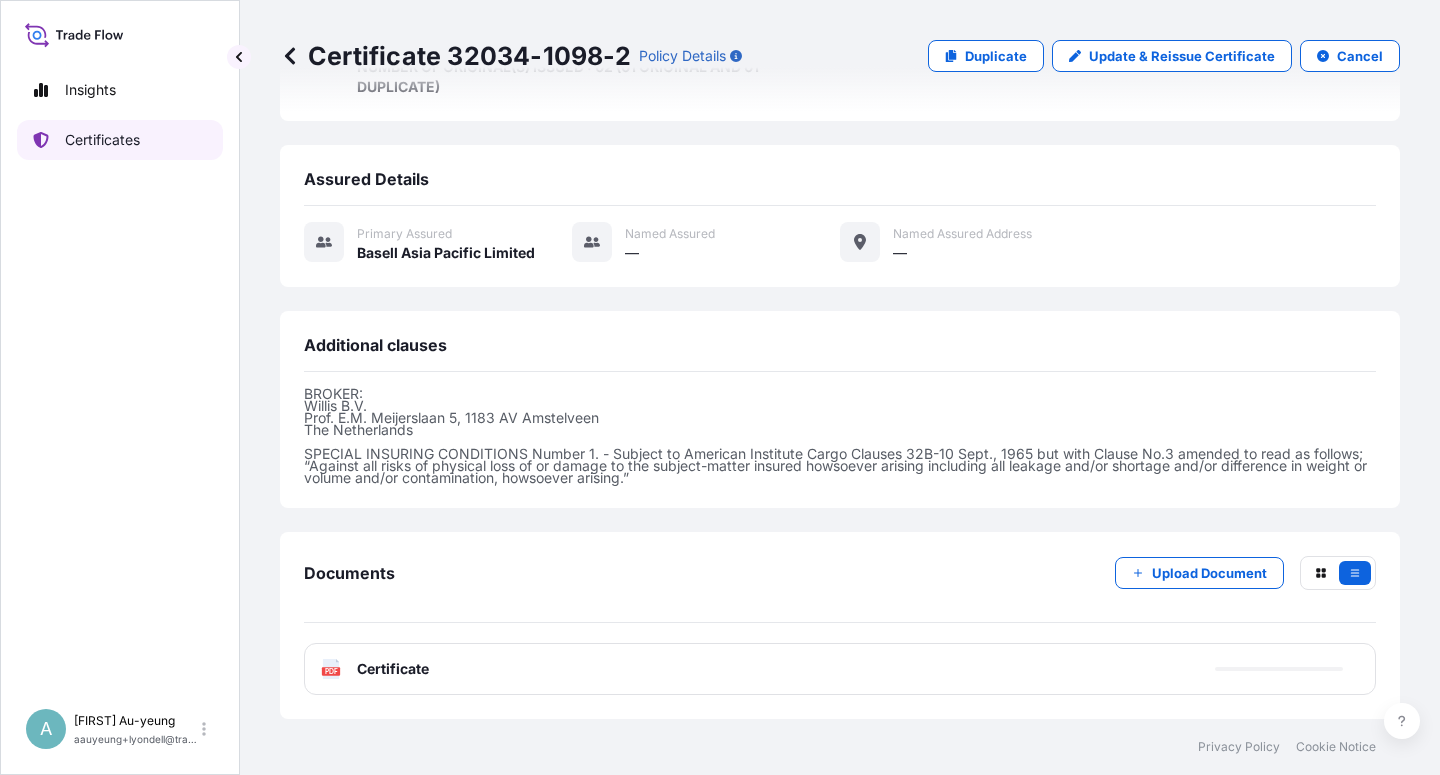 click on "Certificates" at bounding box center (102, 140) 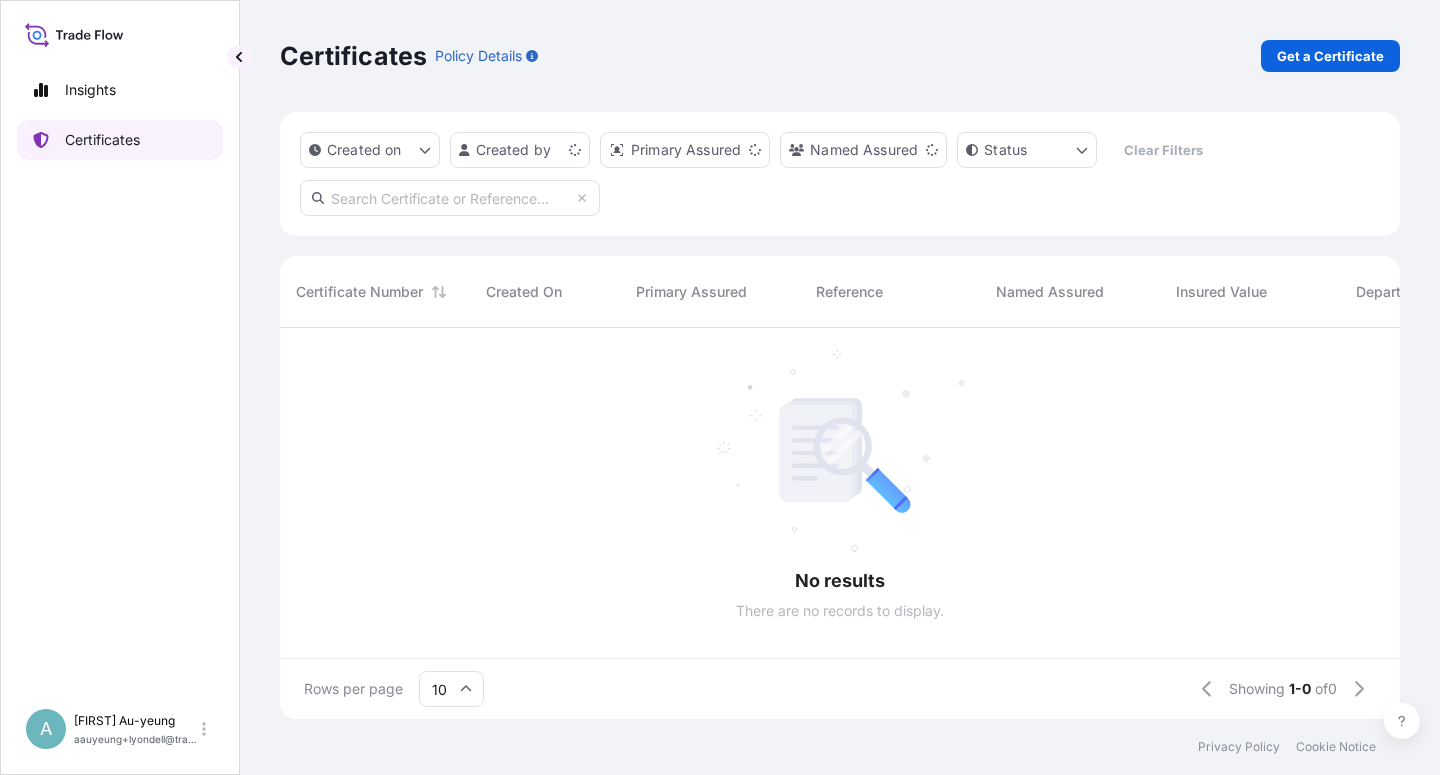 scroll, scrollTop: 0, scrollLeft: 0, axis: both 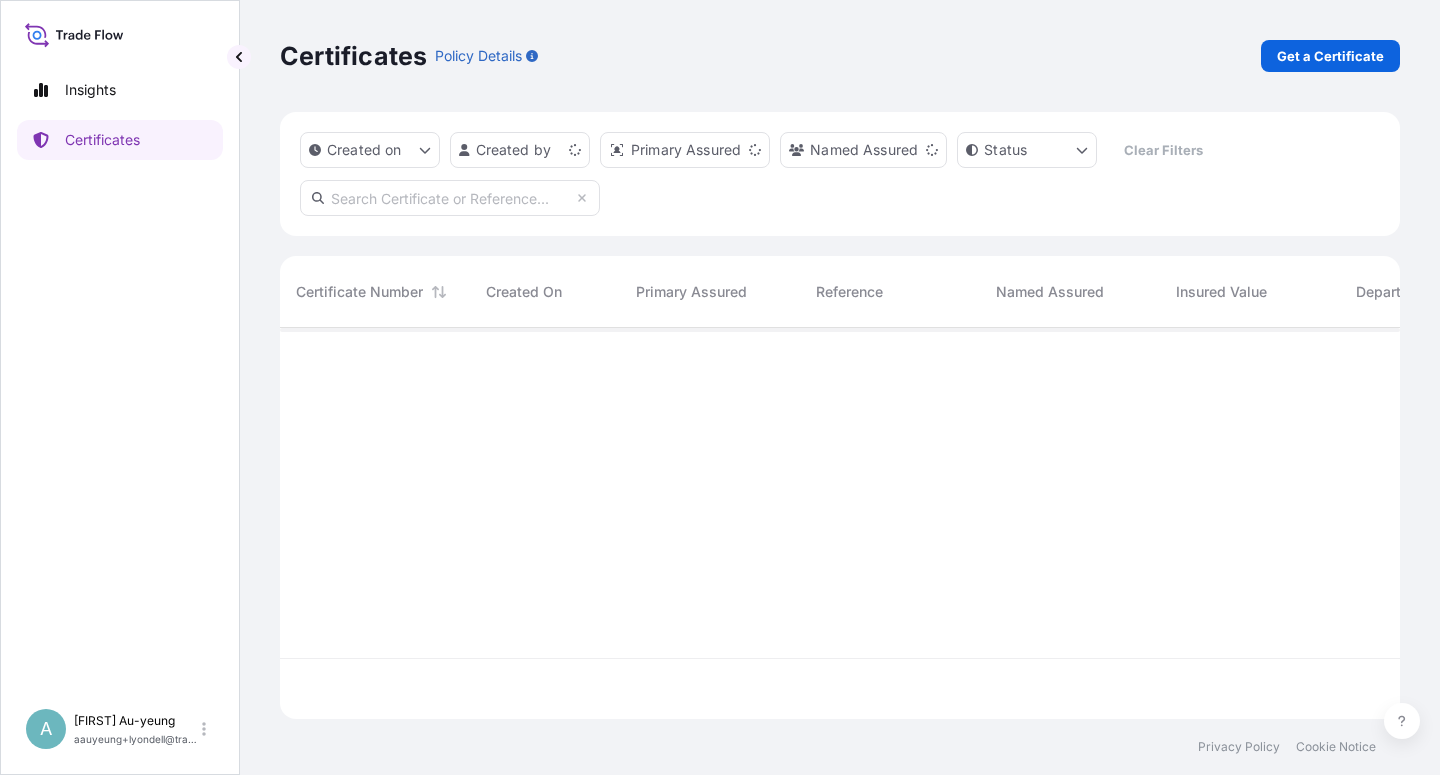 click at bounding box center [450, 198] 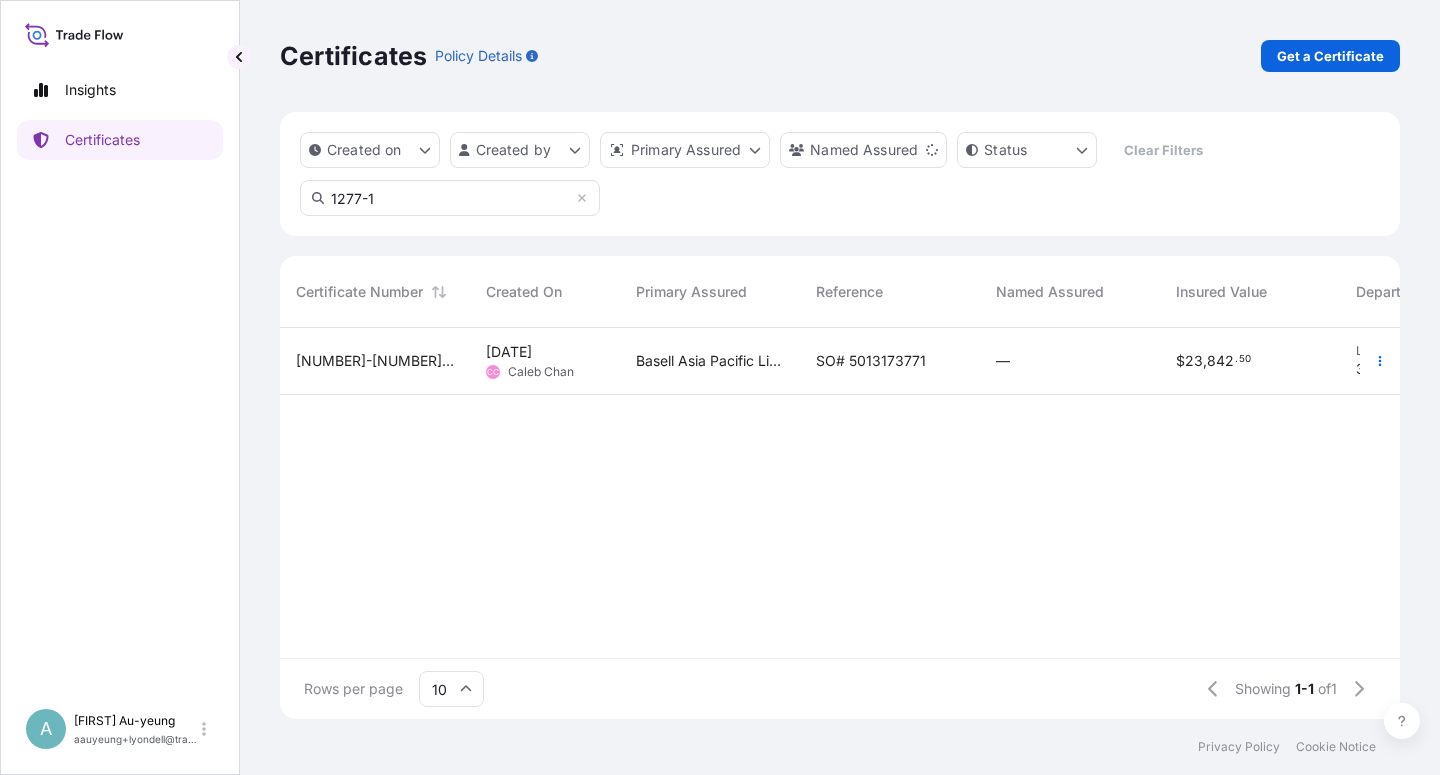 type on "1277-1" 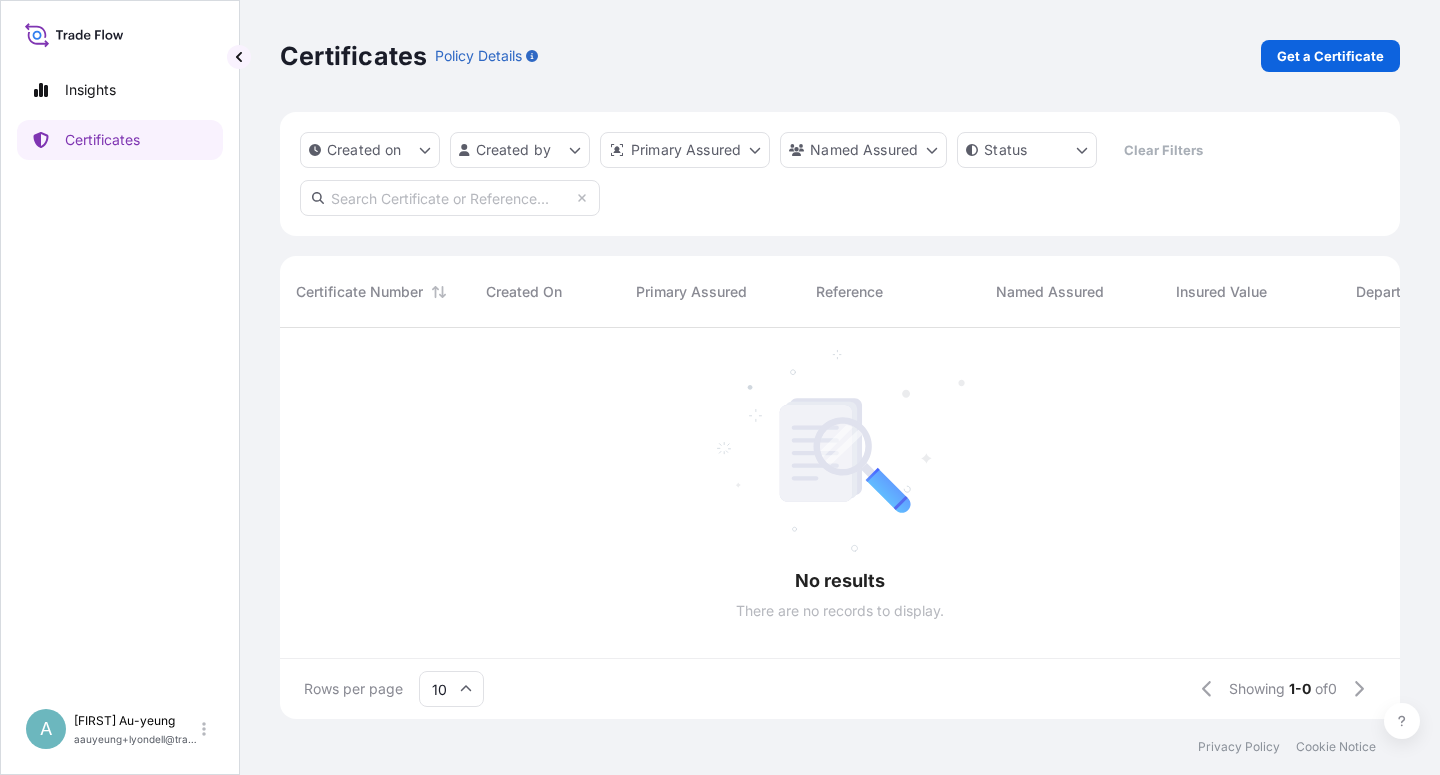 scroll, scrollTop: 18, scrollLeft: 18, axis: both 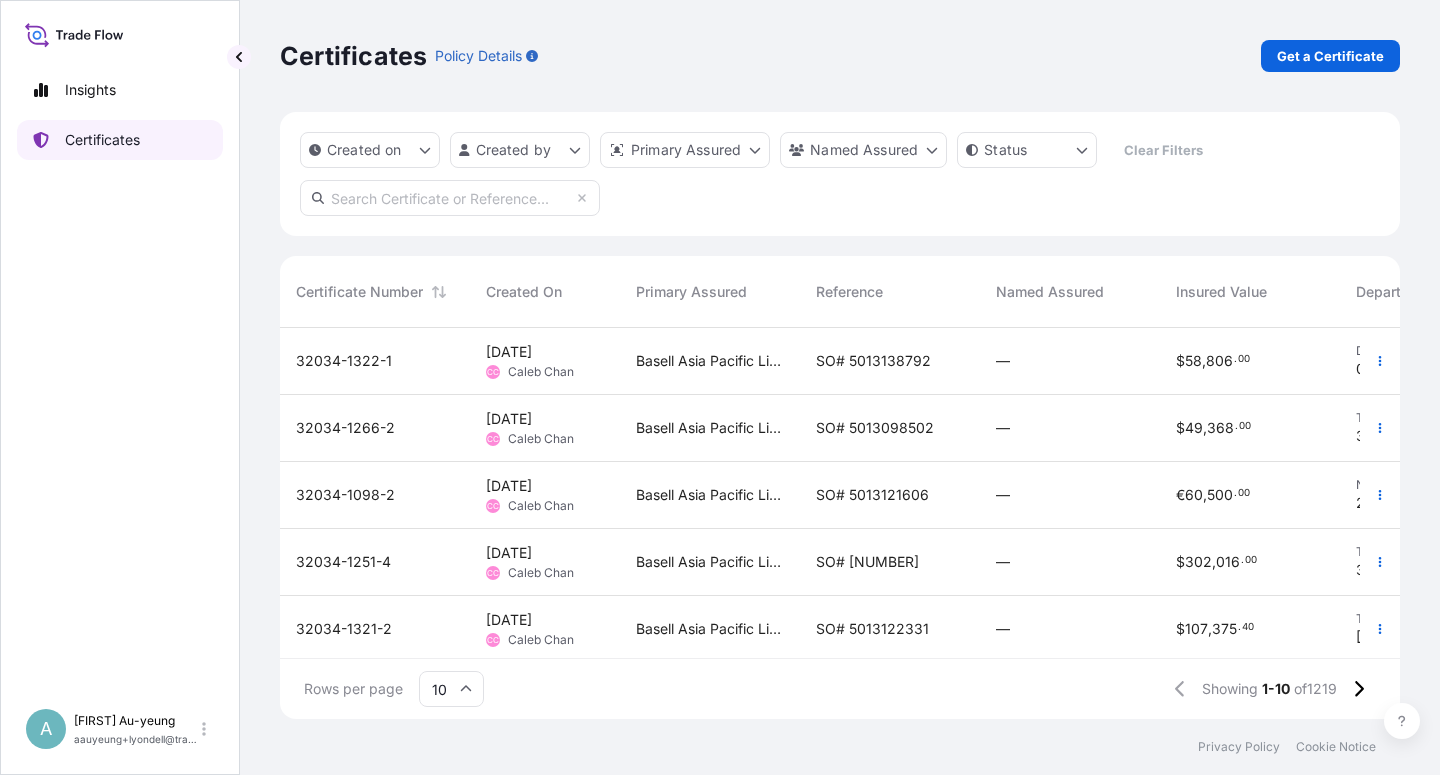 click on "Certificates" at bounding box center [120, 140] 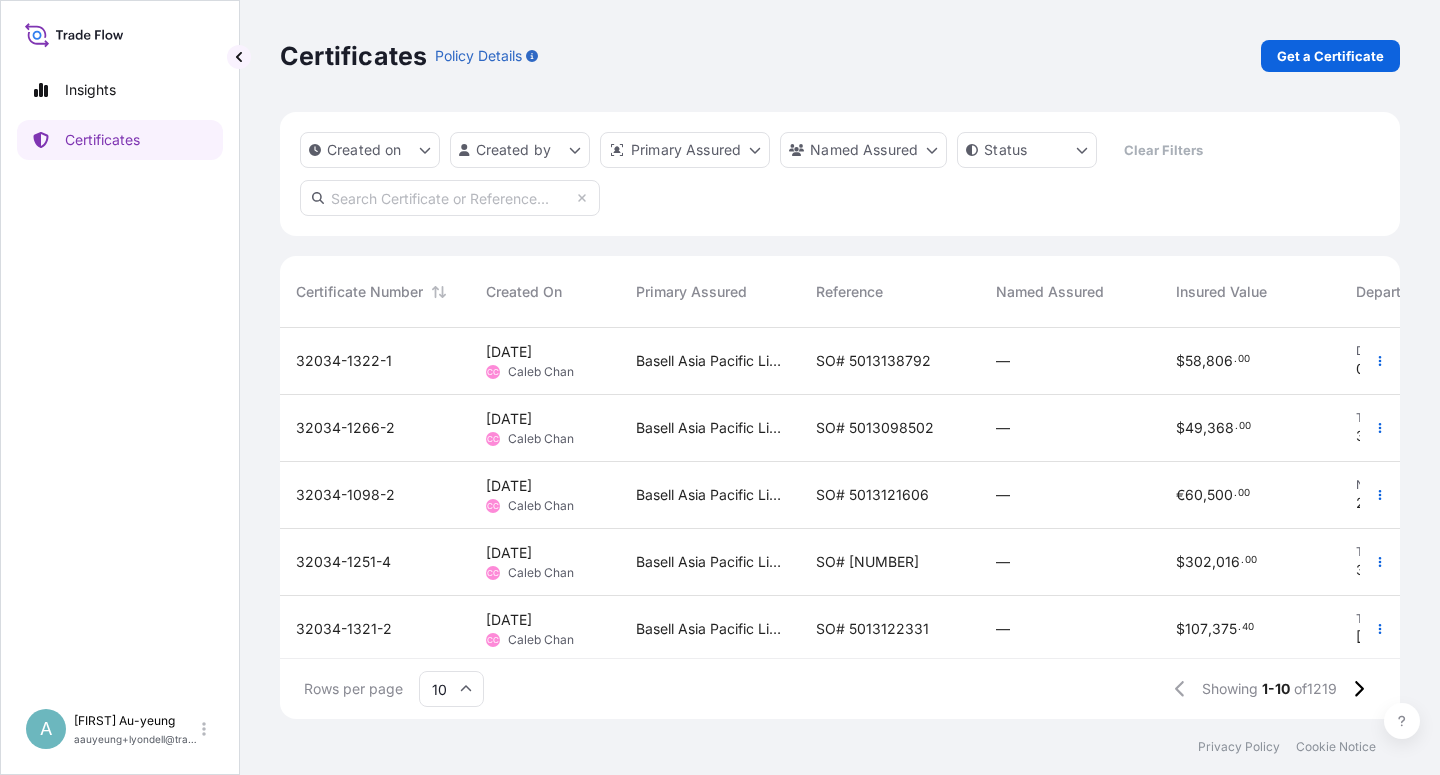 click at bounding box center (450, 198) 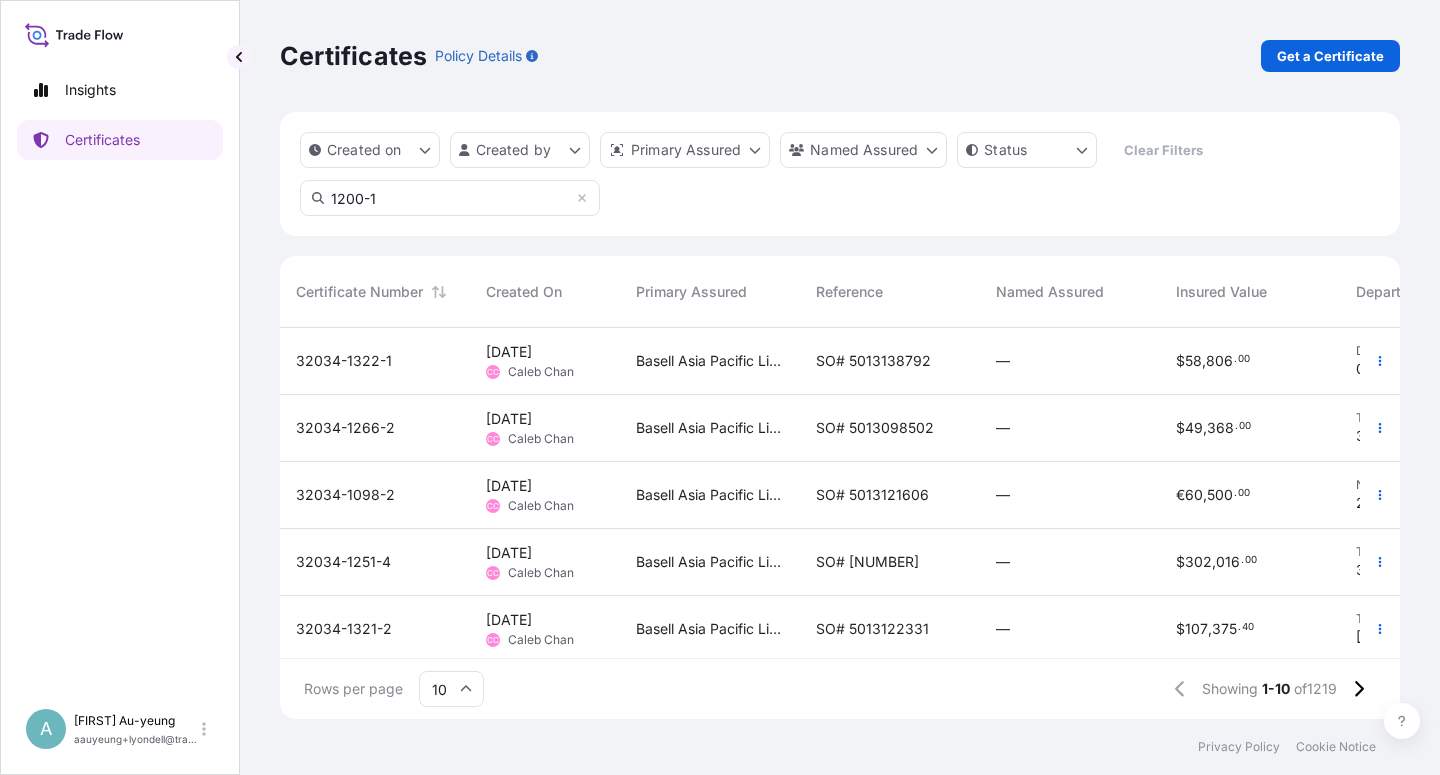 type on "1200-1" 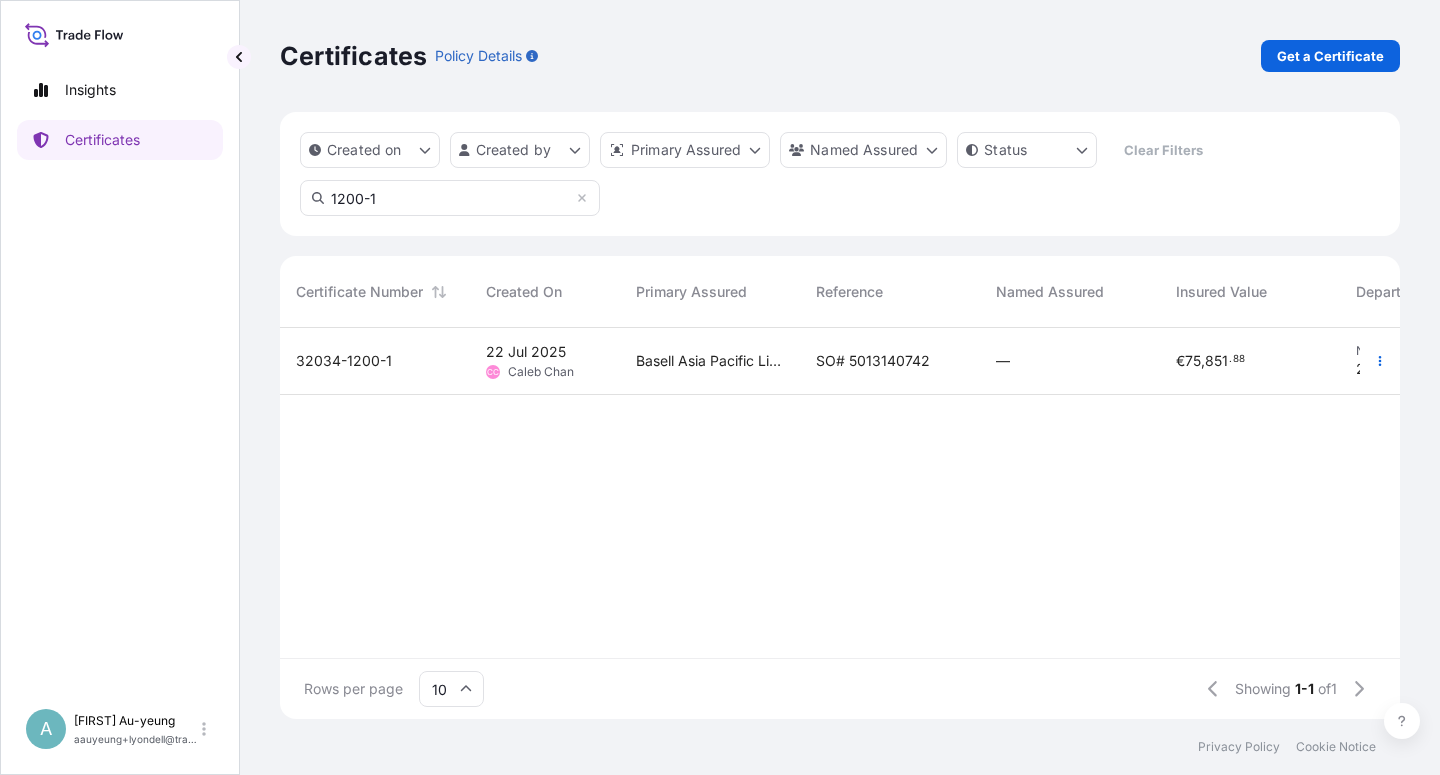click on "SO# 5013140742" at bounding box center (873, 361) 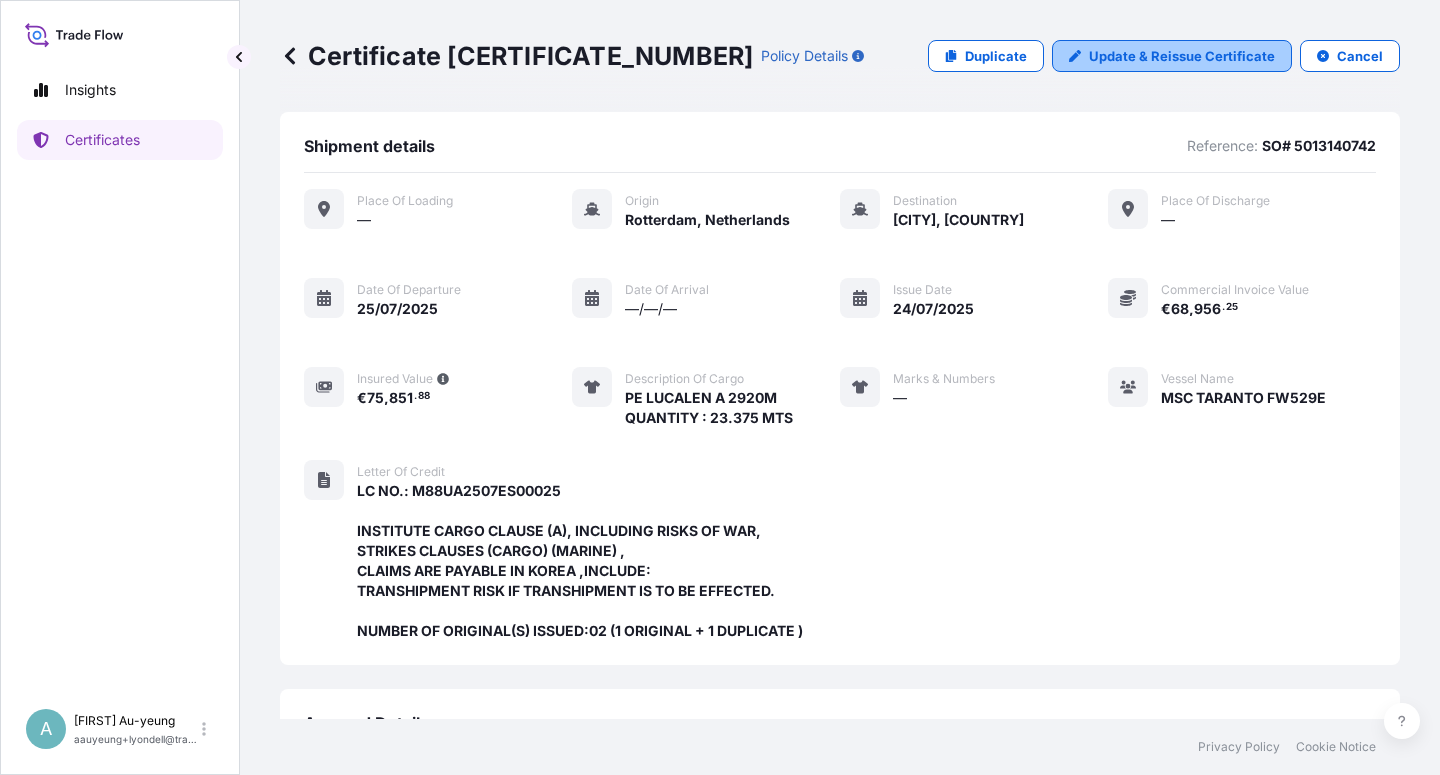 click on "Update & Reissue Certificate" at bounding box center [1182, 56] 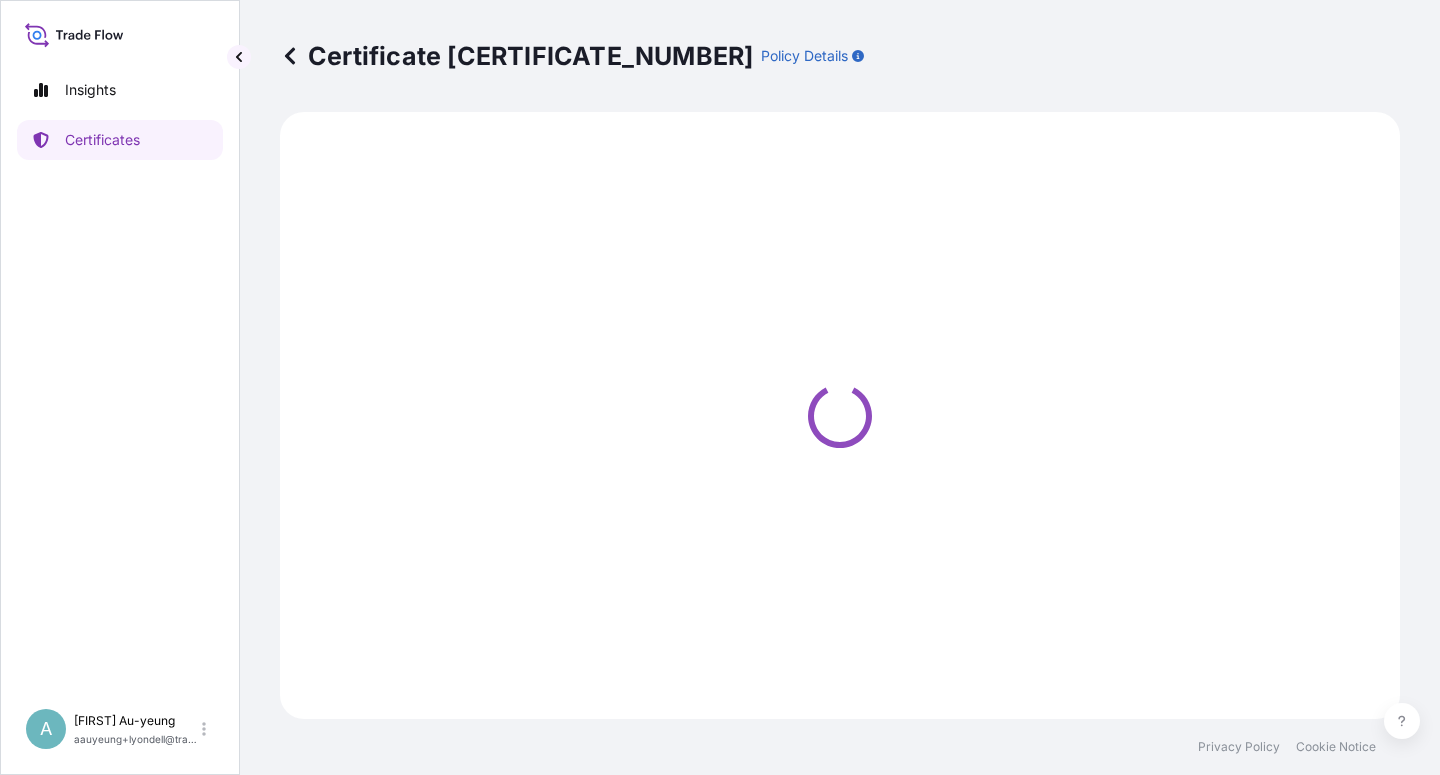 select on "Sea" 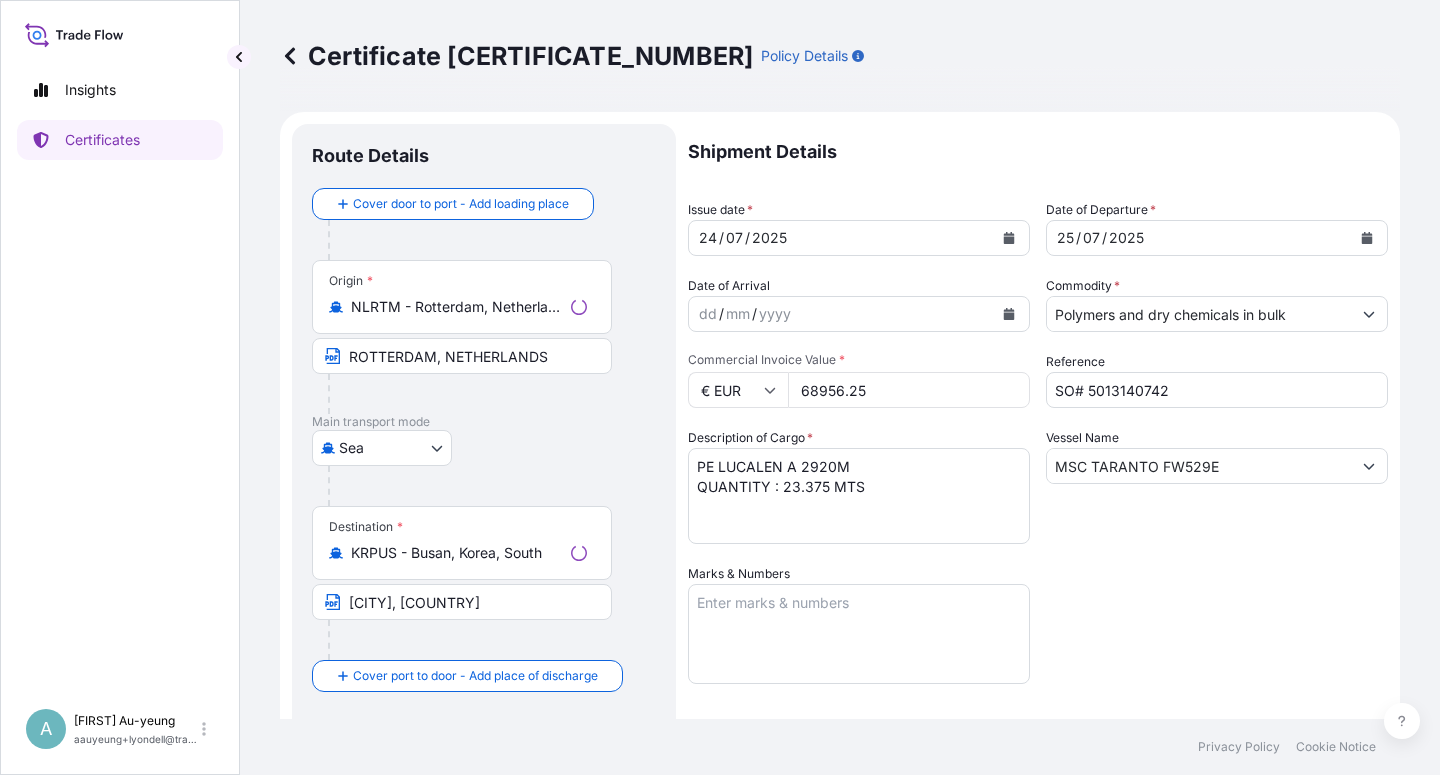 select on "32034" 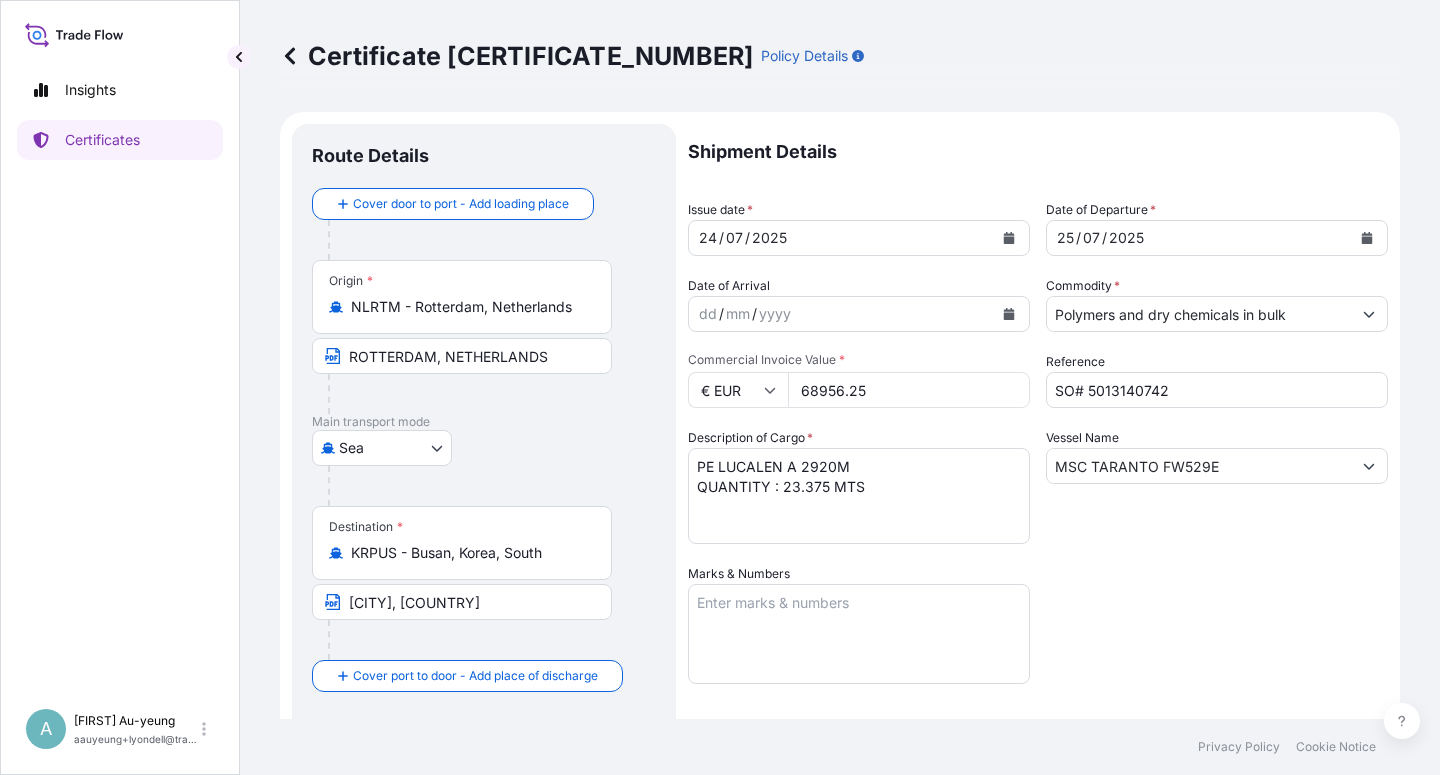 click 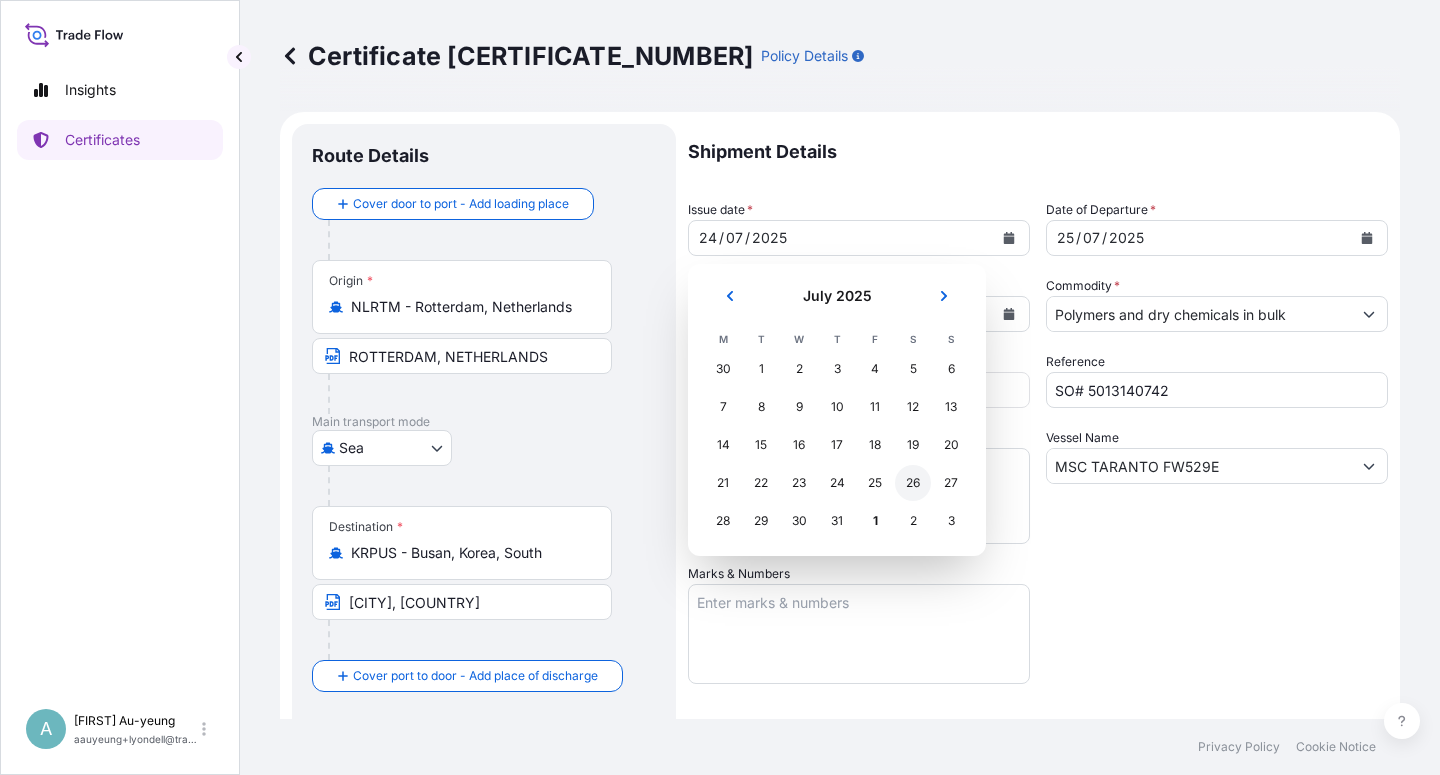click on "26" at bounding box center [913, 483] 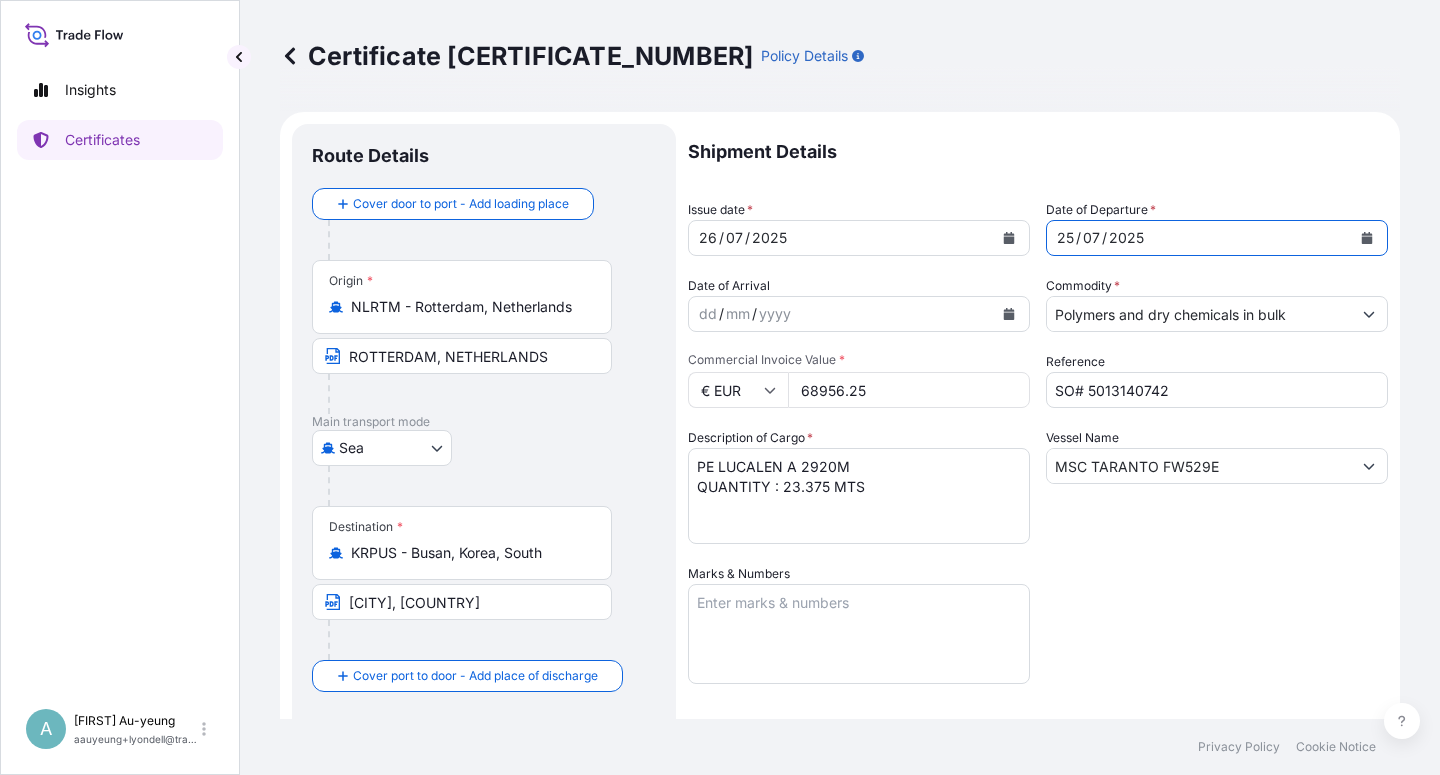 click at bounding box center [1367, 238] 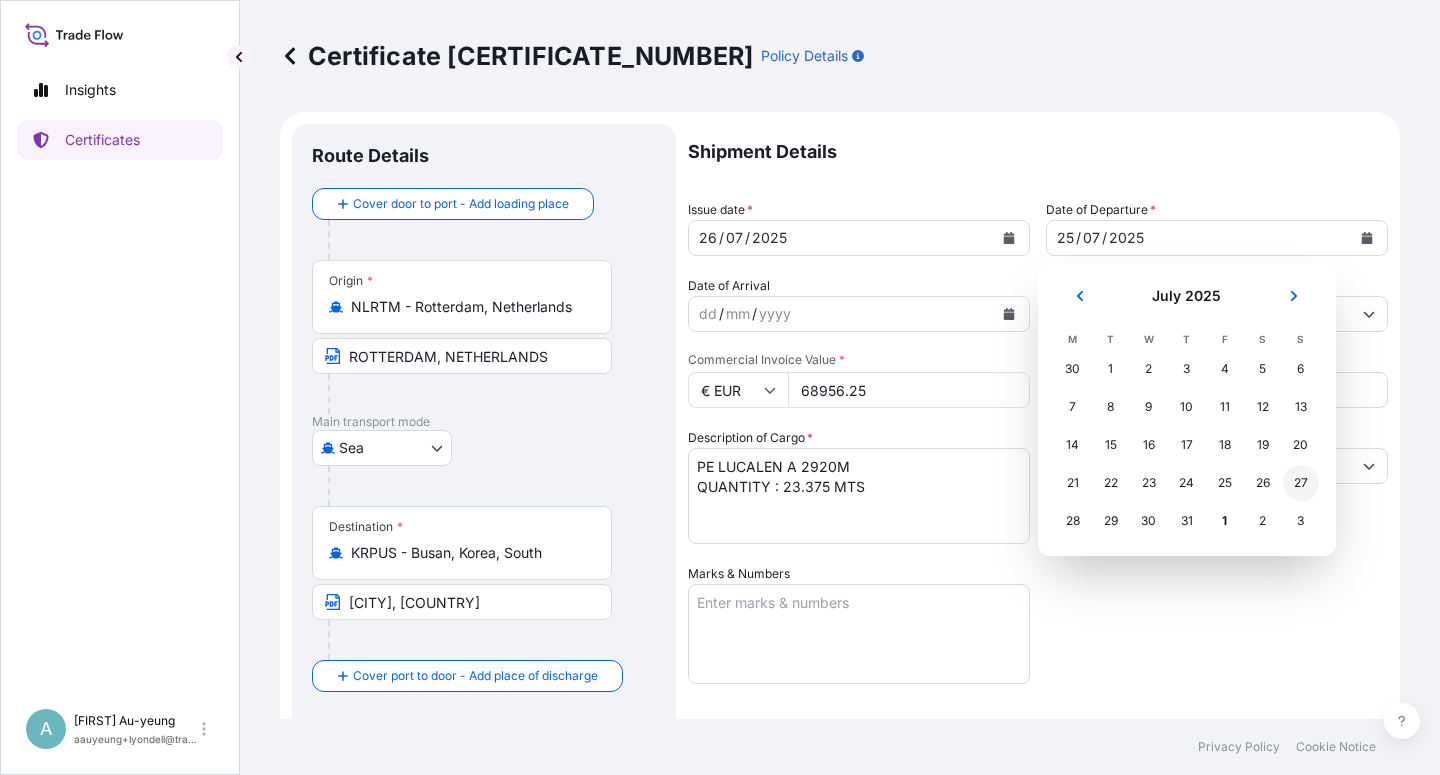click on "27" at bounding box center (1301, 483) 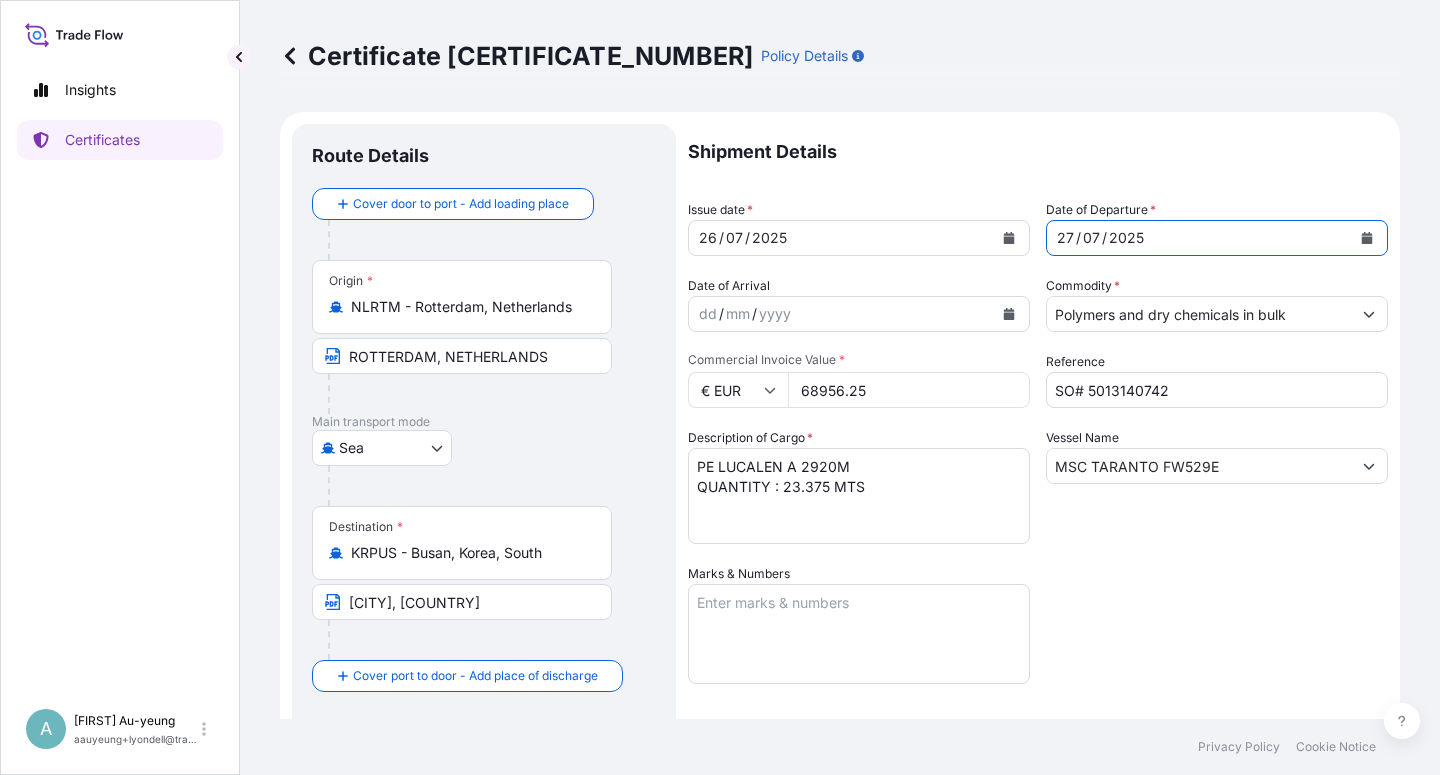 drag, startPoint x: 1150, startPoint y: 594, endPoint x: 1143, endPoint y: 584, distance: 12.206555 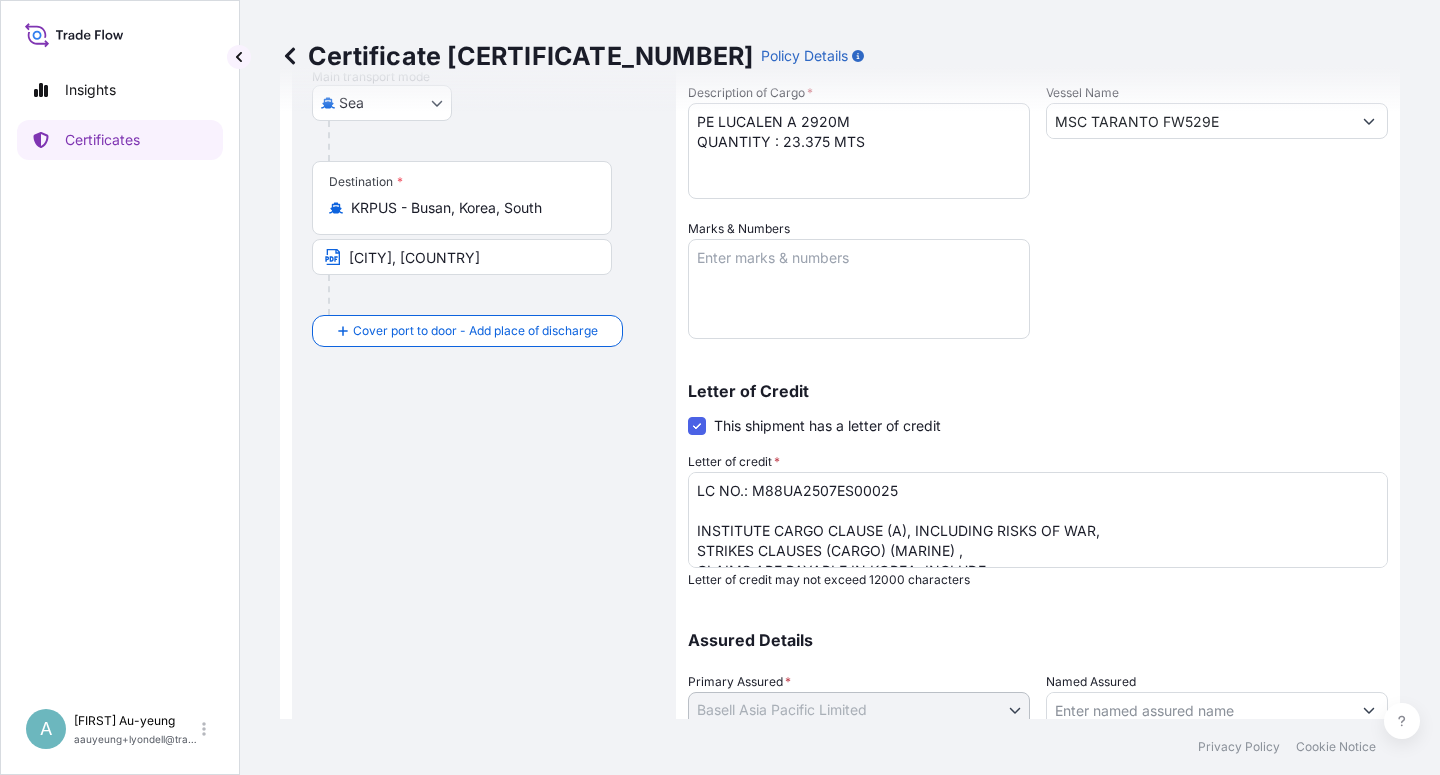scroll, scrollTop: 360, scrollLeft: 0, axis: vertical 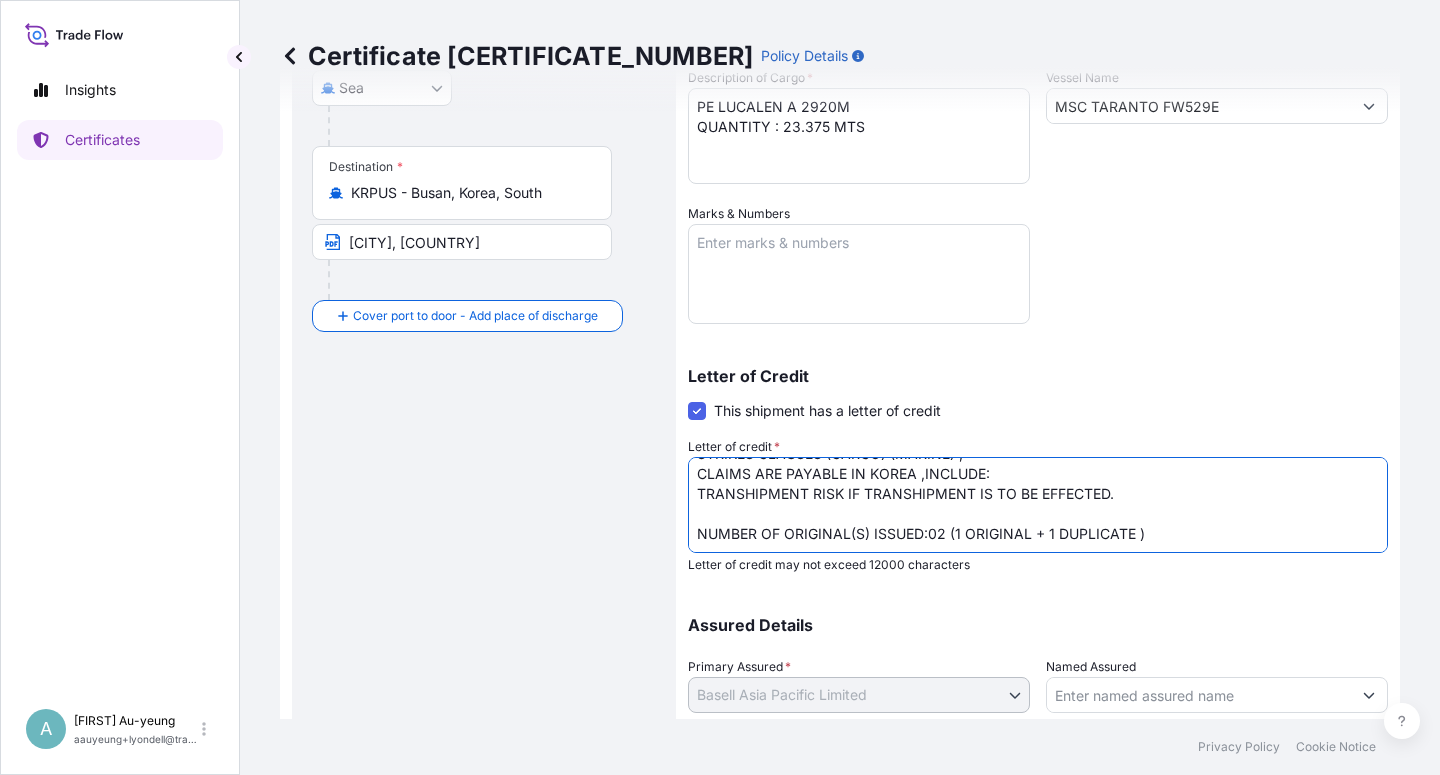 click on "LC NO.: M88UA2507ES00025
INSTITUTE CARGO CLAUSE (A), INCLUDING RISKS OF WAR,
STRIKES CLAUSES (CARGO) (MARINE) ,
CLAIMS ARE PAYABLE IN KOREA ,INCLUDE:
TRANSHIPMENT RISK IF TRANSHIPMENT IS TO BE EFFECTED.
NUMBER OF ORIGINAL(S) ISSUED:02 (1 ORIGINAL + 1 DUPLICATE )" at bounding box center (1038, 505) 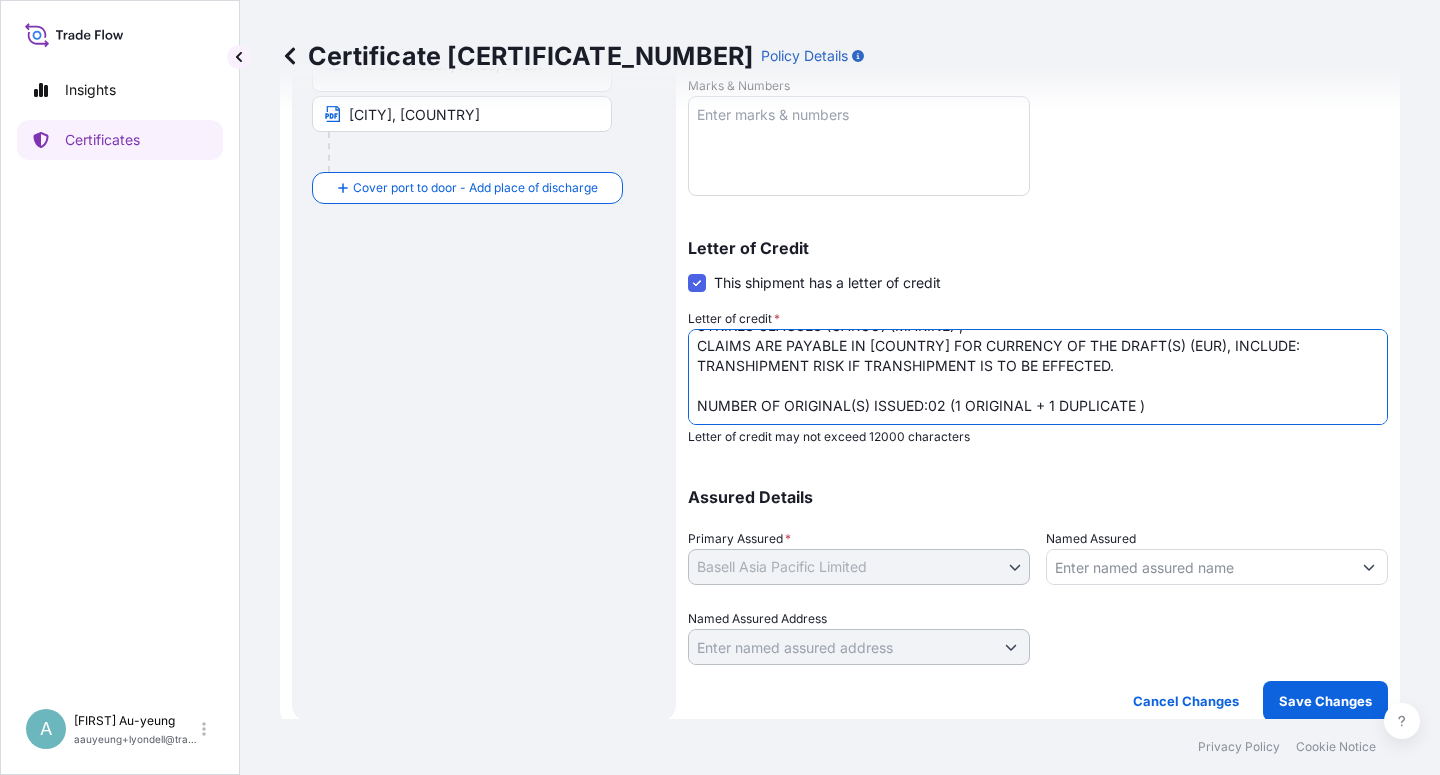 scroll, scrollTop: 490, scrollLeft: 0, axis: vertical 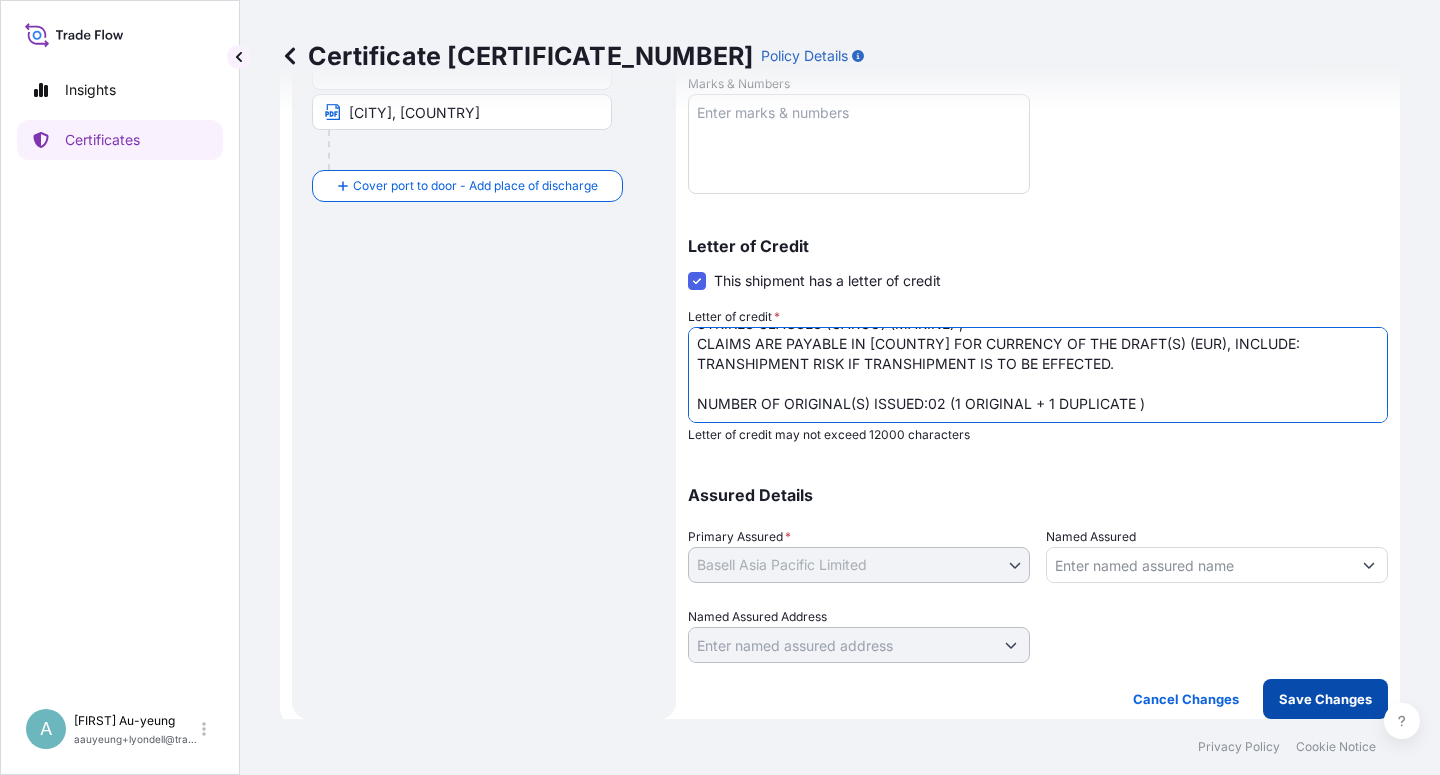 type on "LC NO.: [ALPHANUMERIC]
INSTITUTE CARGO CLAUSE (A), INCLUDING RISKS OF WAR,
STRIKES CLAUSES (CARGO) (MARINE) ,
CLAIMS ARE PAYABLE IN [COUNTRY] FOR CURRENCY OF THE DRAFT(S) (EUR), INCLUDE:
TRANSHIPMENT RISK IF TRANSHIPMENT IS TO BE EFFECTED.
NUMBER OF ORIGINAL(S) ISSUED:02 (1 ORIGINAL + 1 DUPLICATE )" 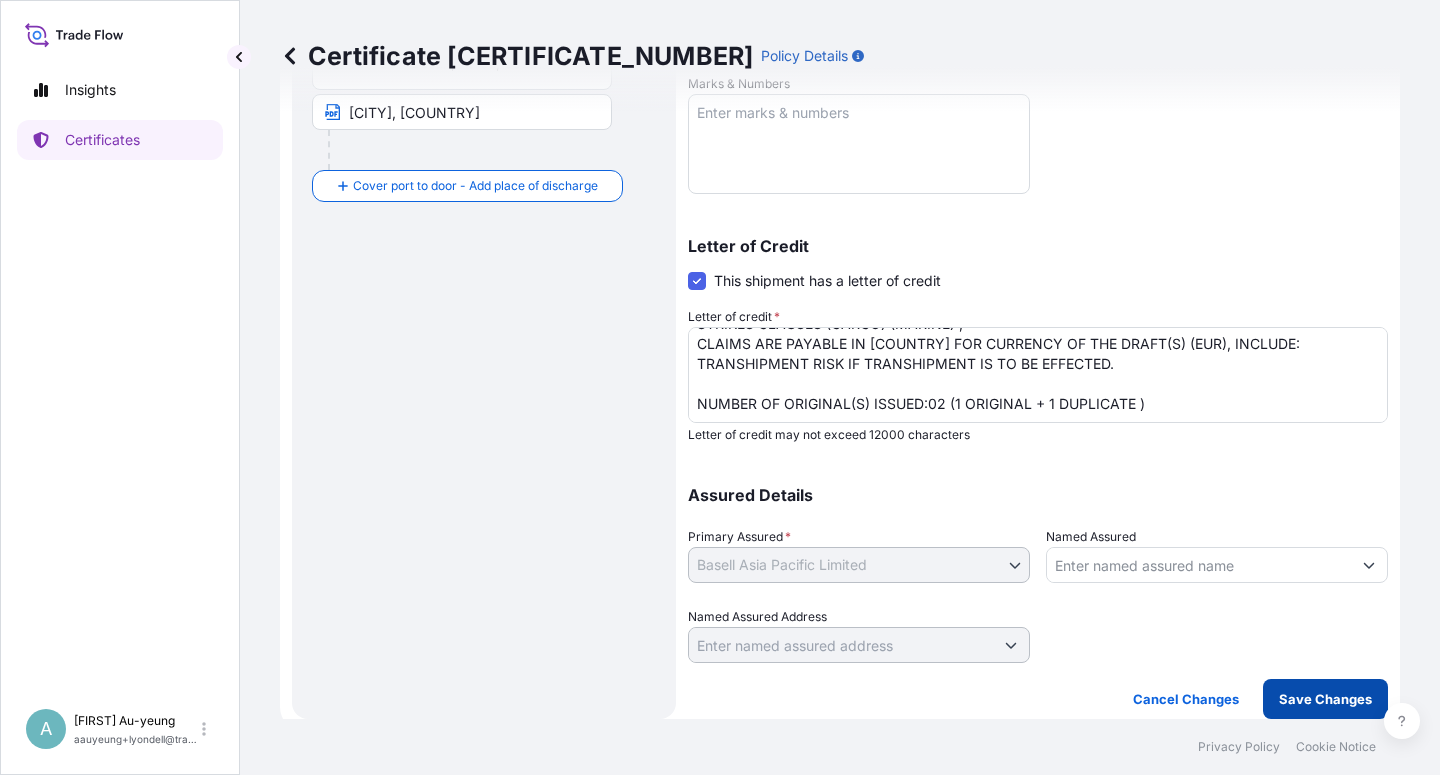 click on "Save Changes" at bounding box center [1325, 699] 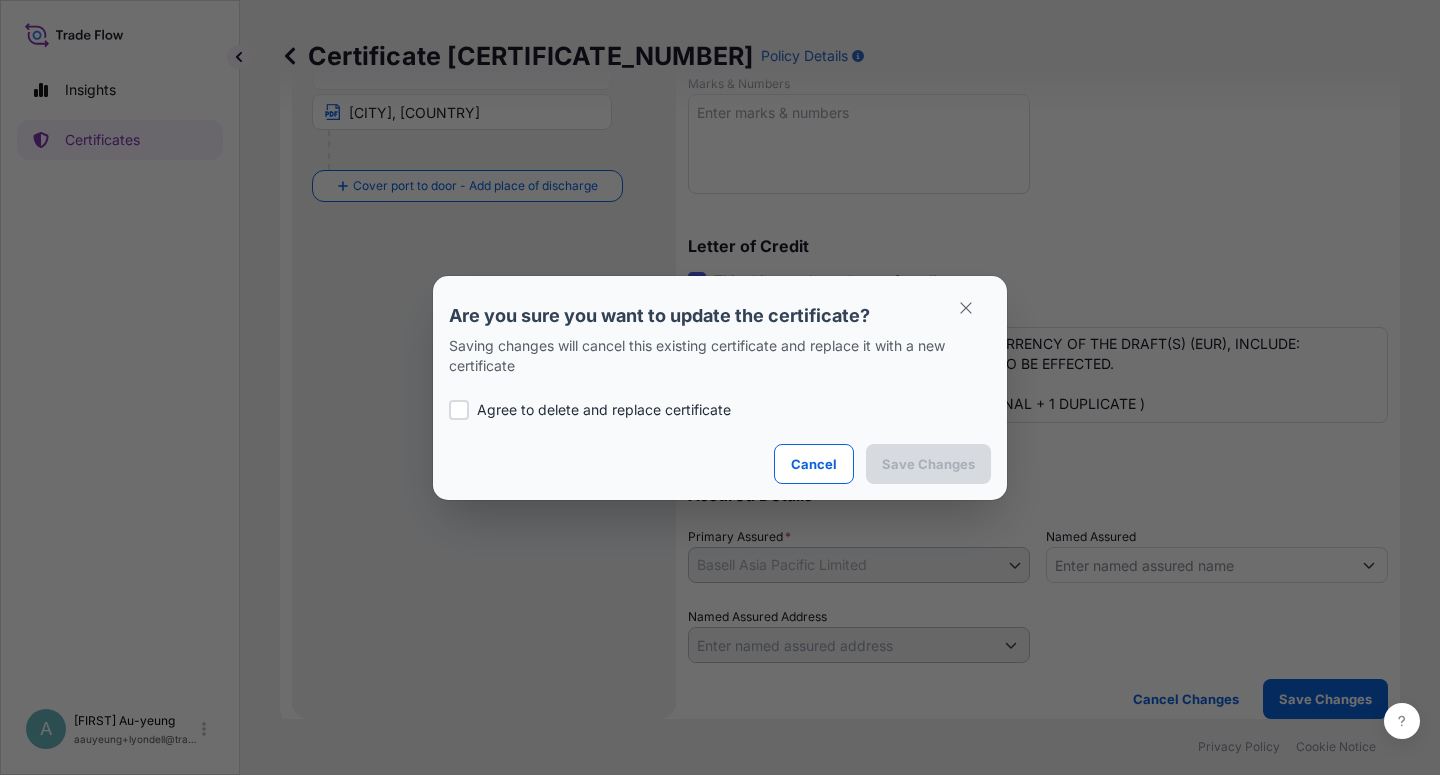 click on "Agree to delete and replace certificate" at bounding box center [604, 410] 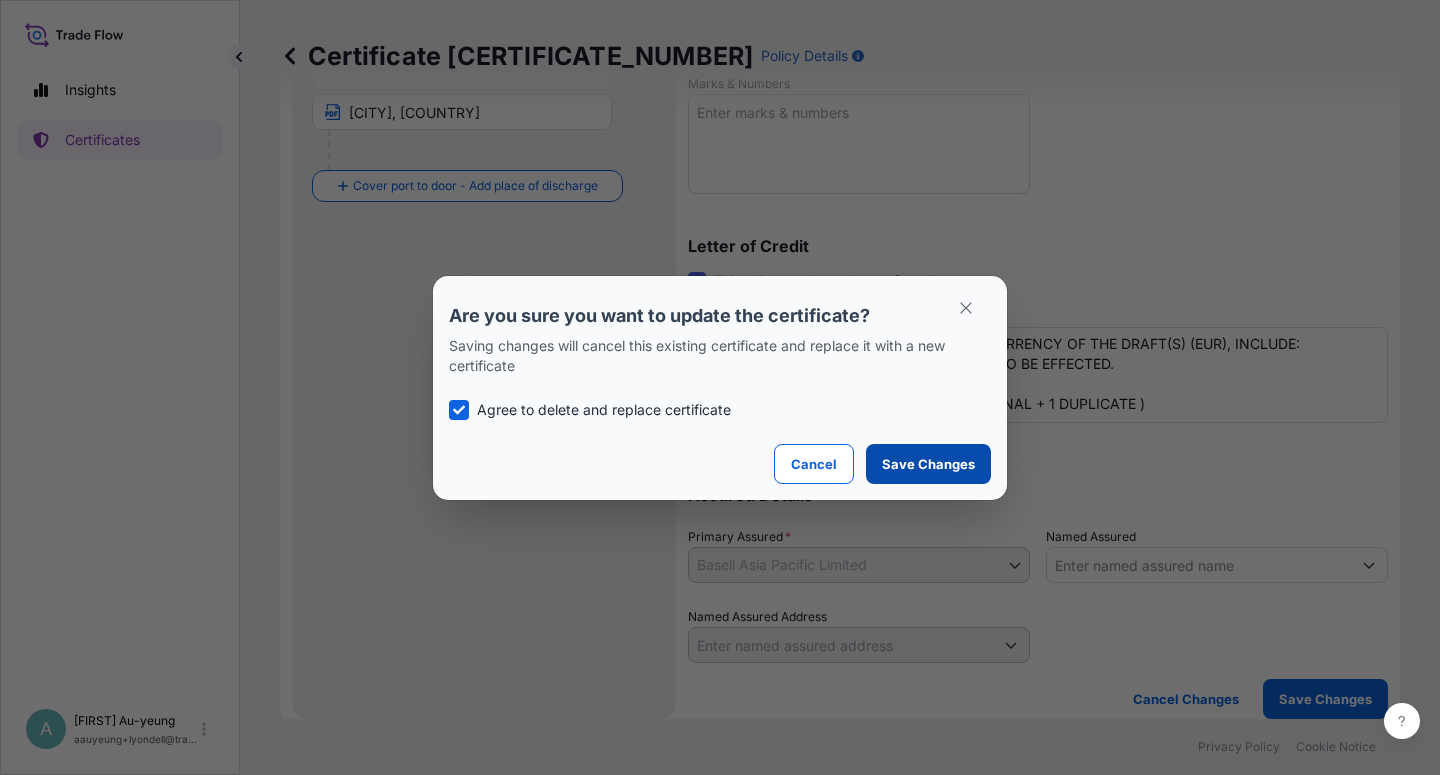 click on "Save Changes" at bounding box center [928, 464] 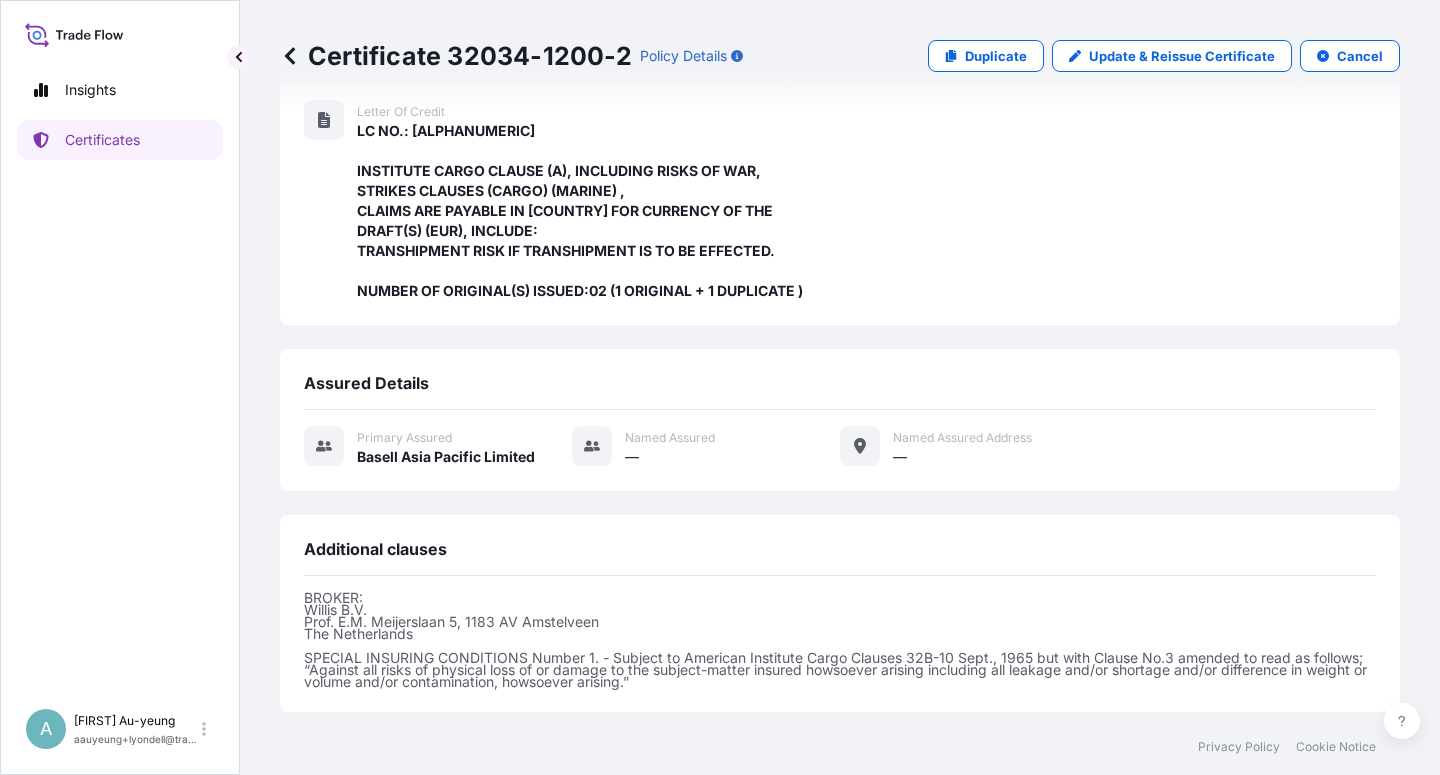 scroll, scrollTop: 554, scrollLeft: 0, axis: vertical 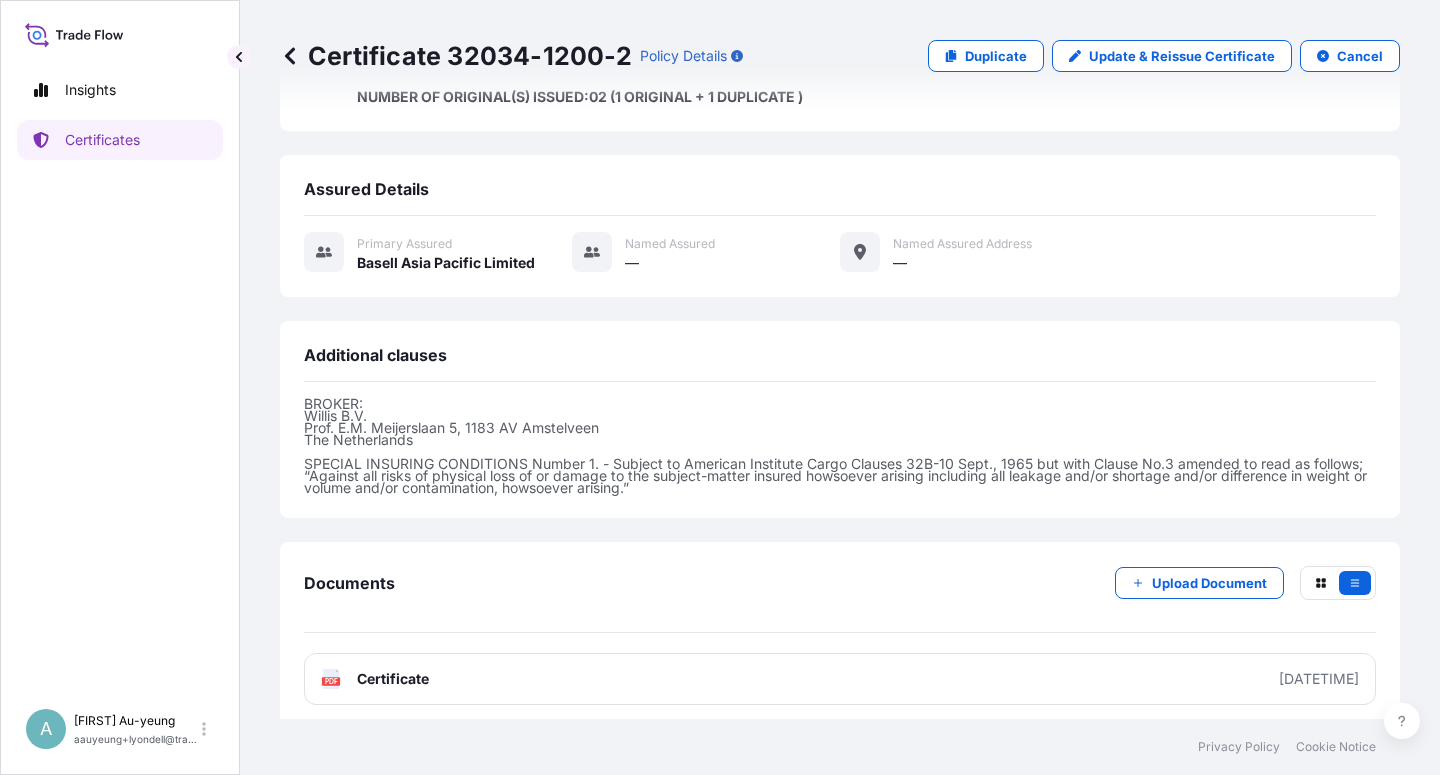 click on "Certificate" at bounding box center [393, 679] 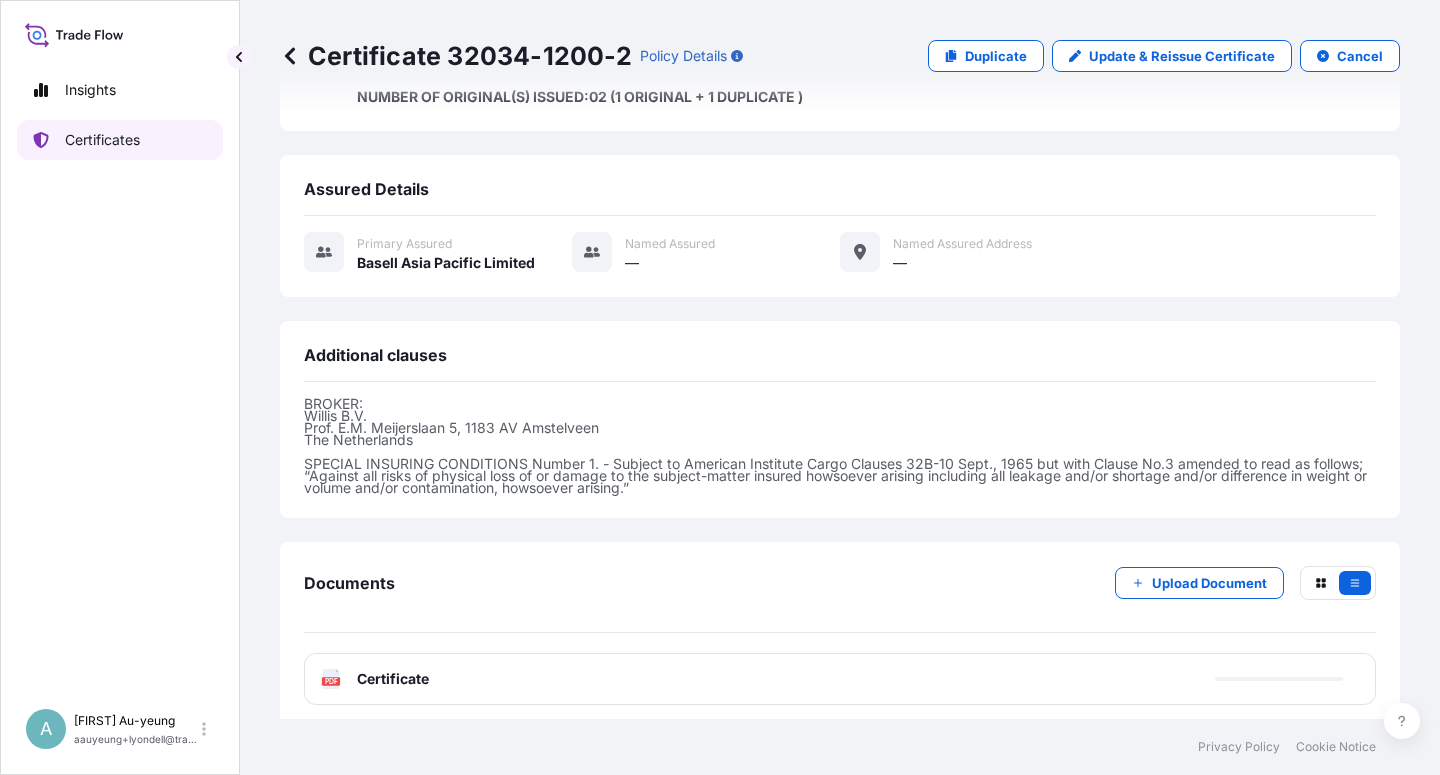 click on "Certificates" at bounding box center [102, 140] 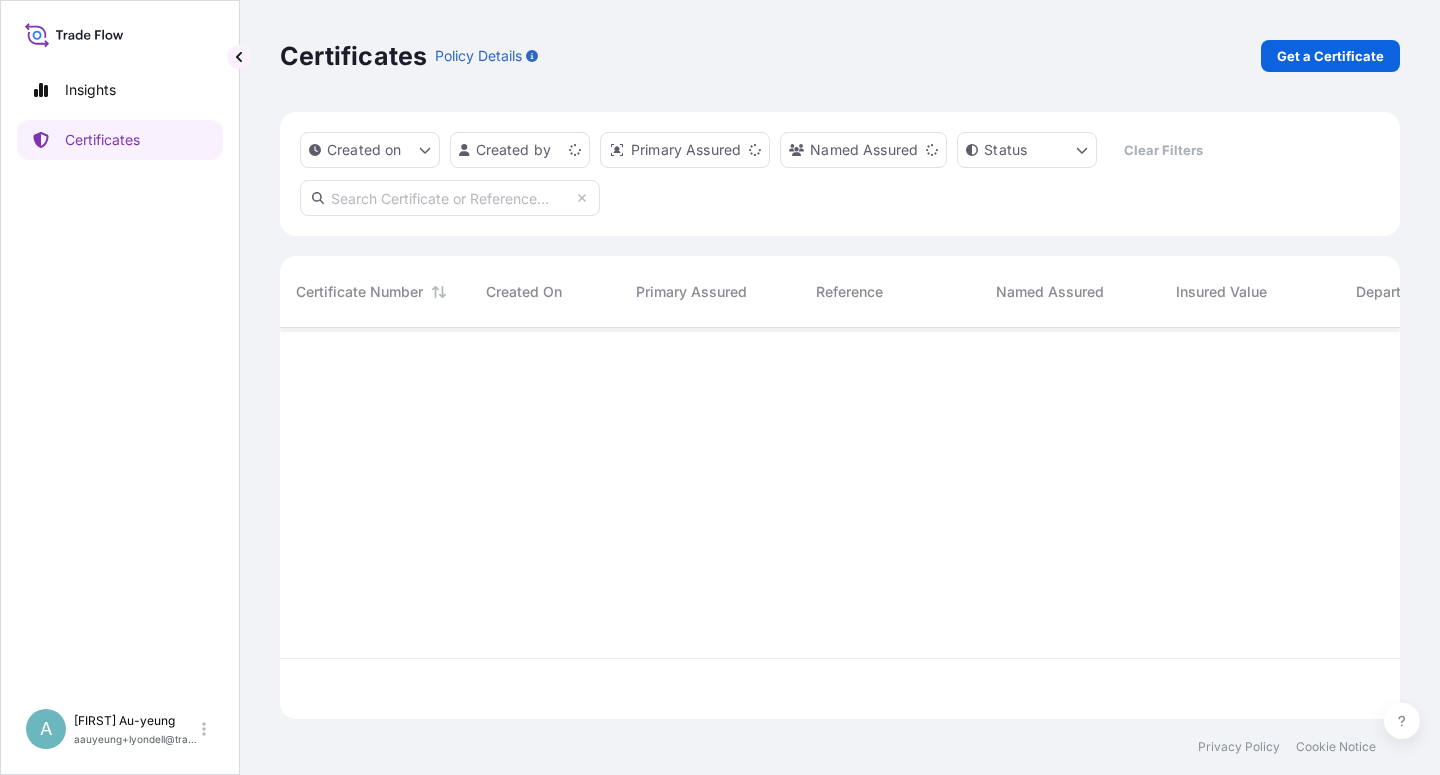 scroll, scrollTop: 18, scrollLeft: 18, axis: both 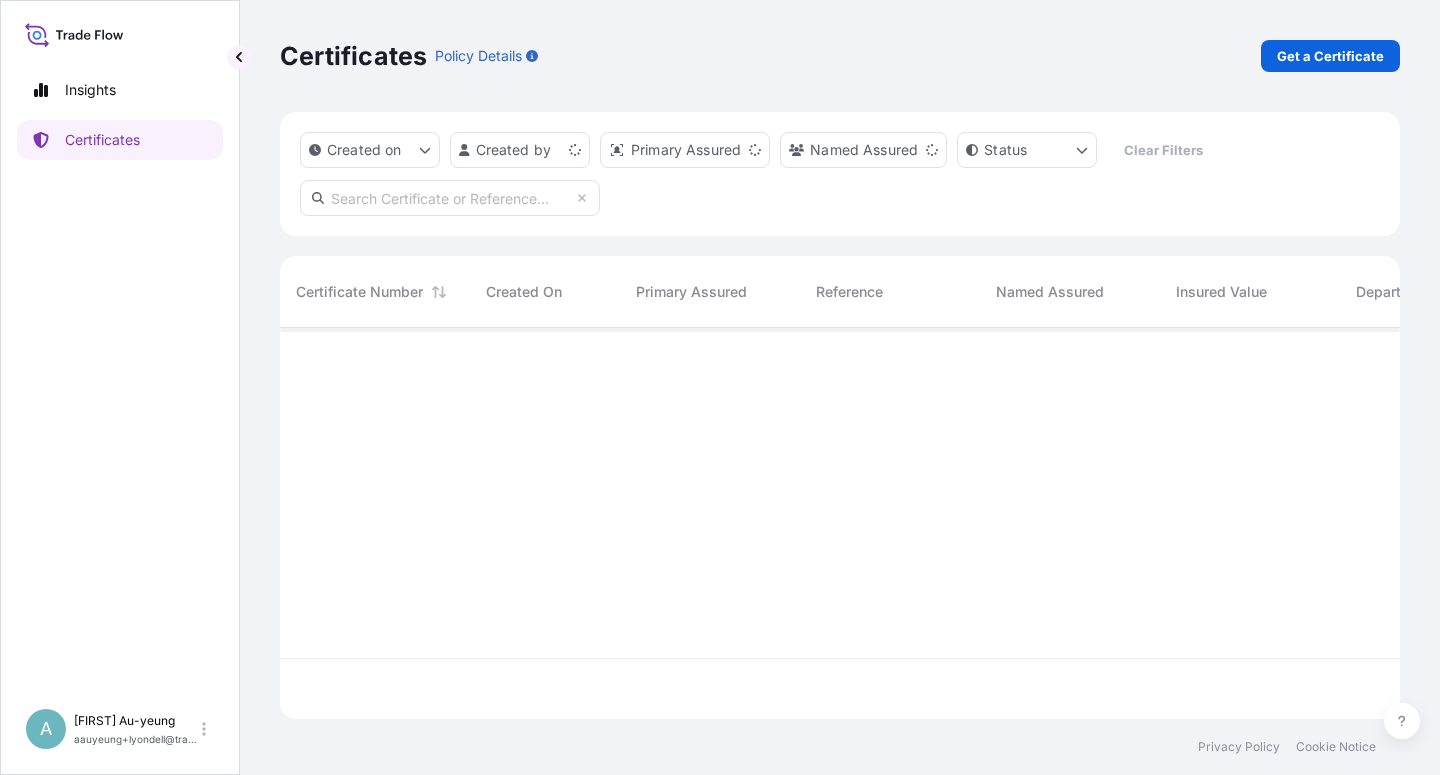 click at bounding box center (450, 198) 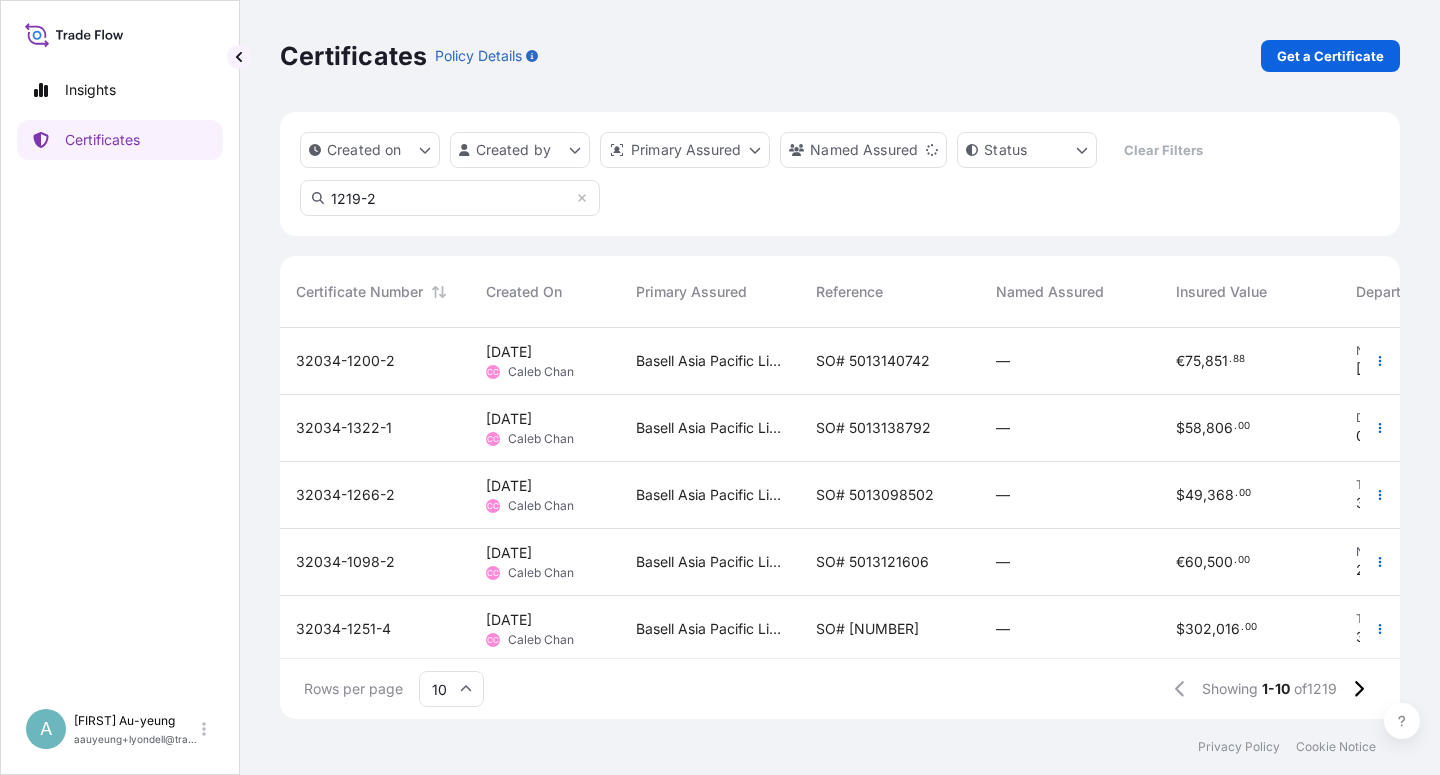 type on "1219-2" 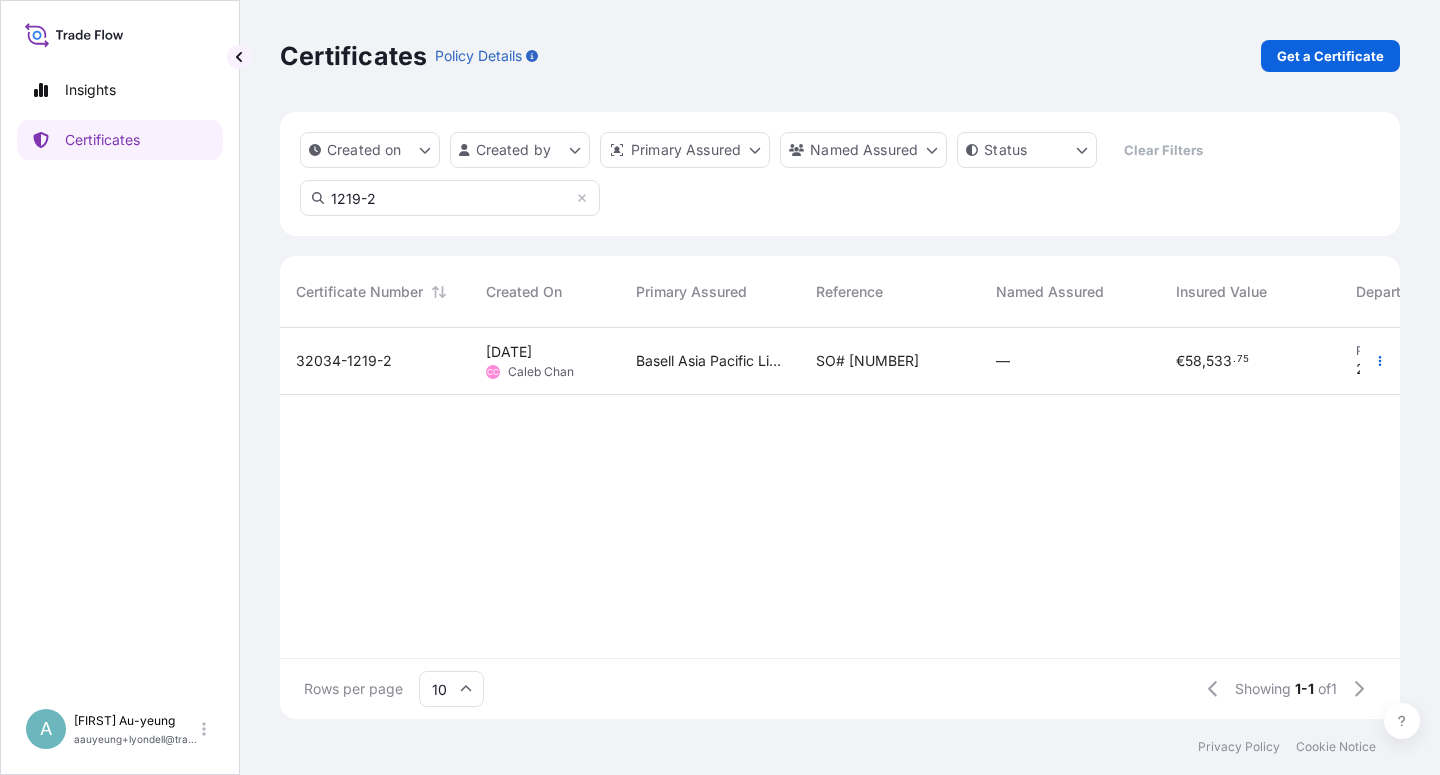 click on "Basell Asia Pacific Limited" at bounding box center [710, 361] 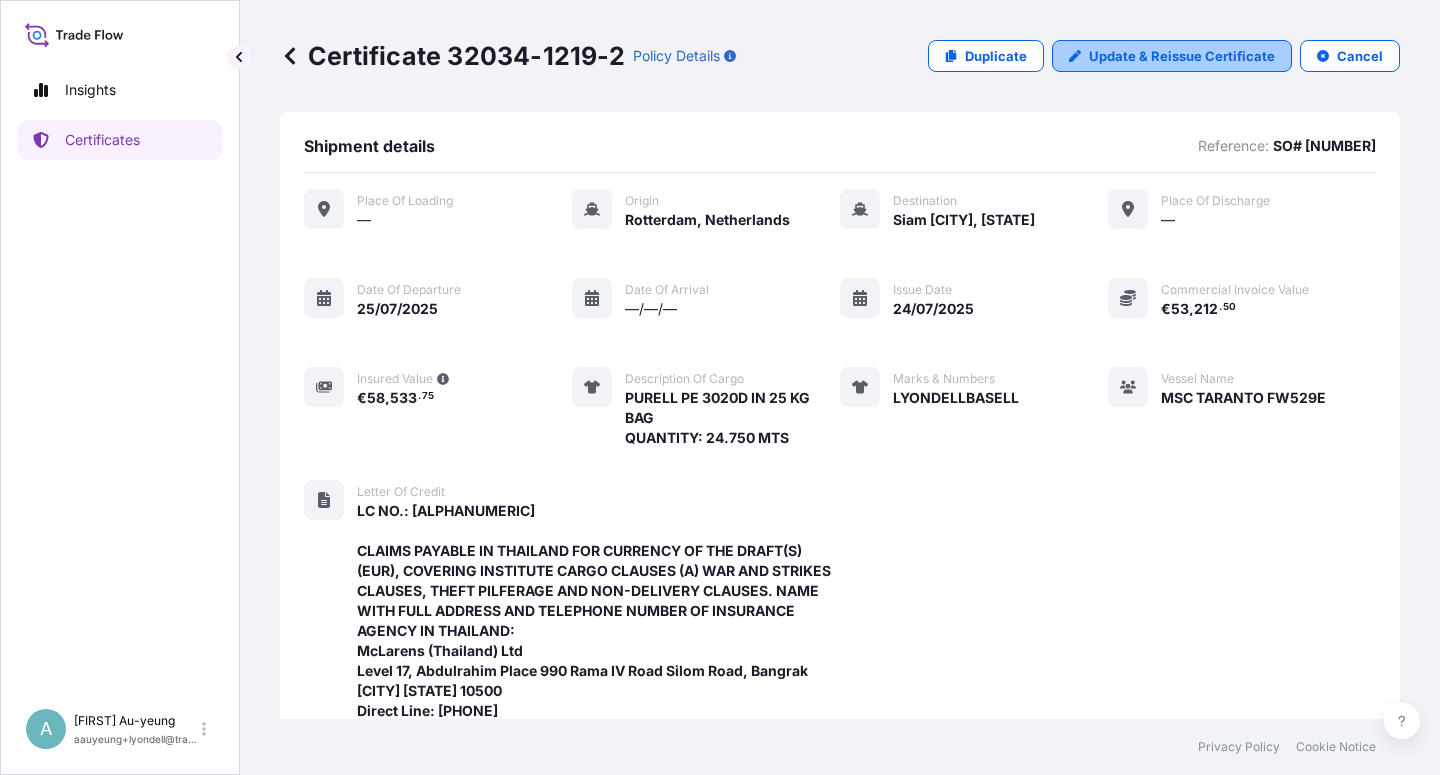 click on "Update & Reissue Certificate" at bounding box center [1182, 56] 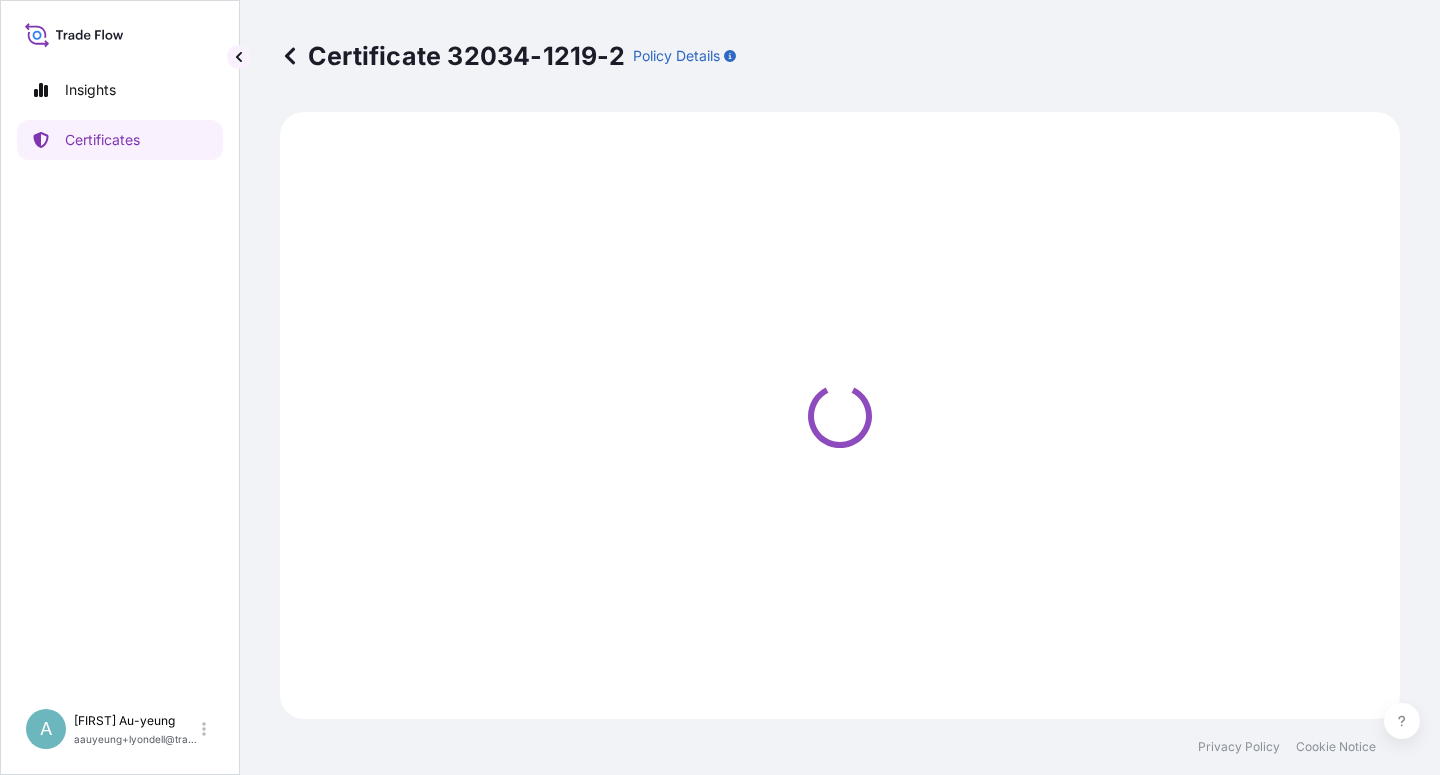 select on "Sea" 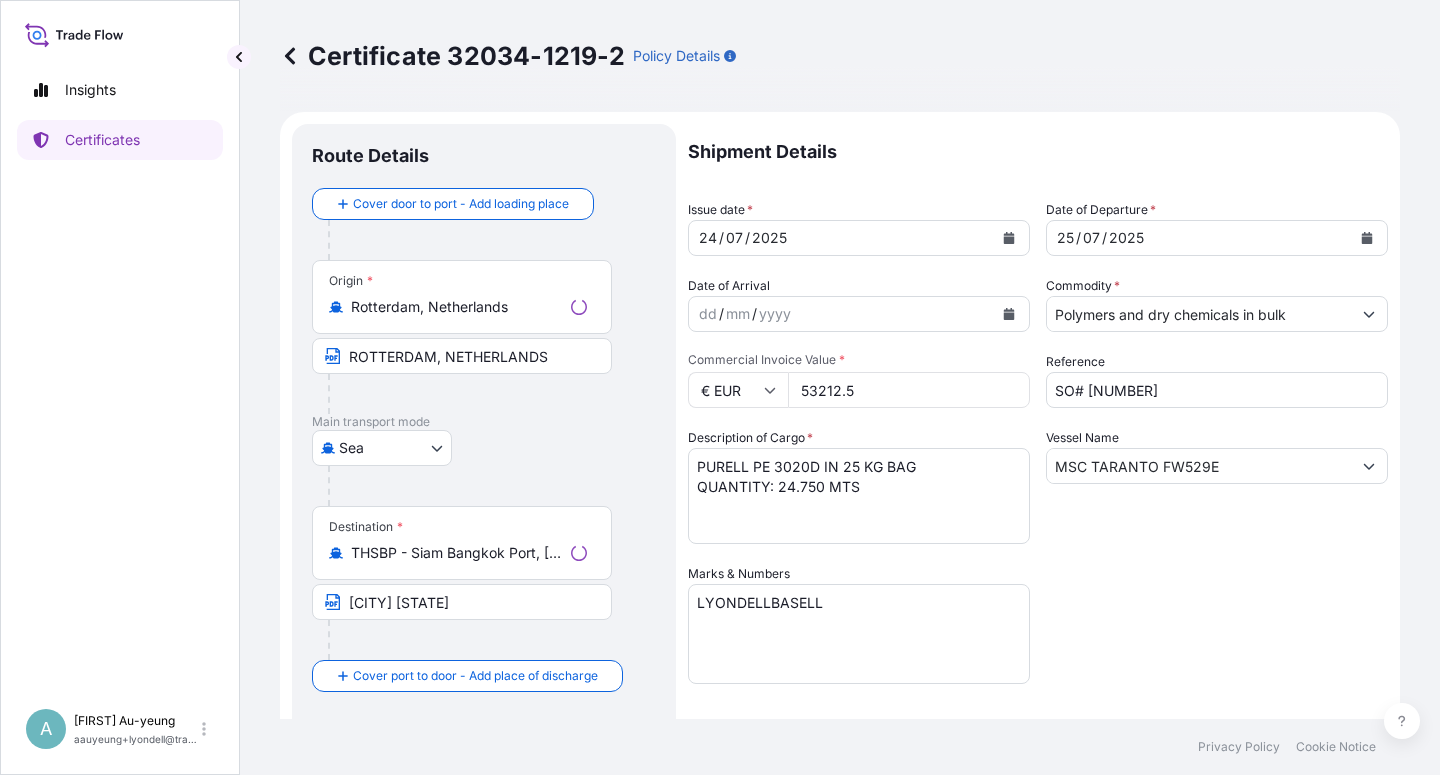 select on "32034" 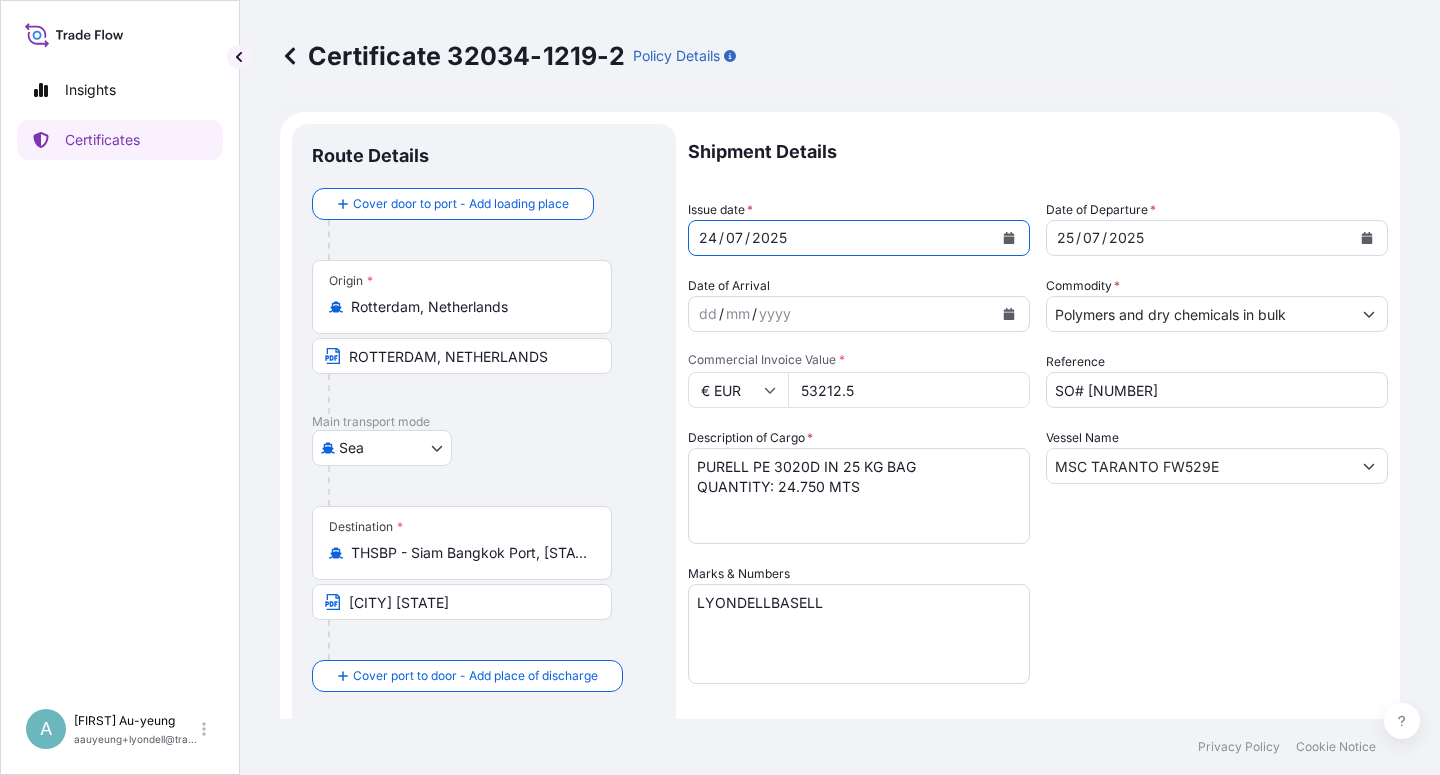 click 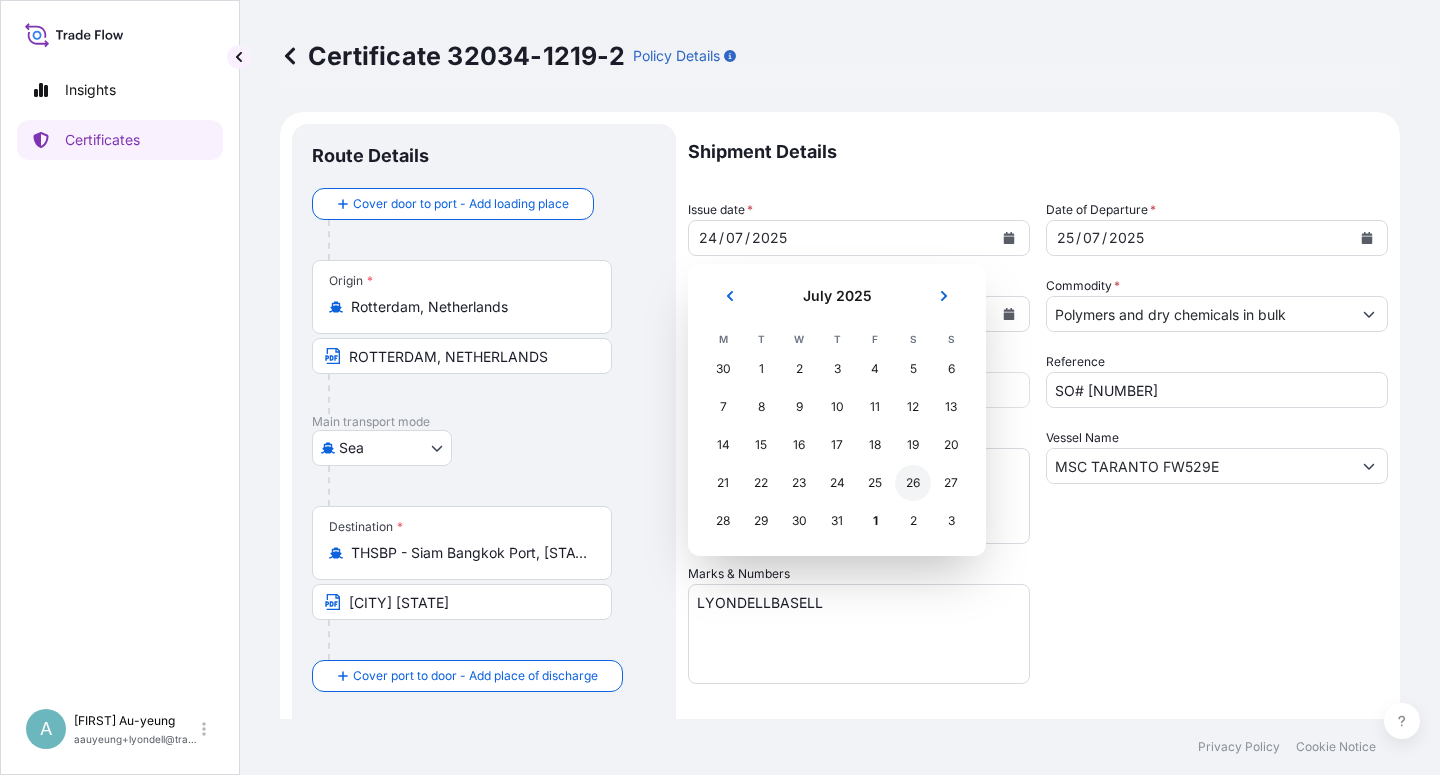 click on "26" at bounding box center [913, 483] 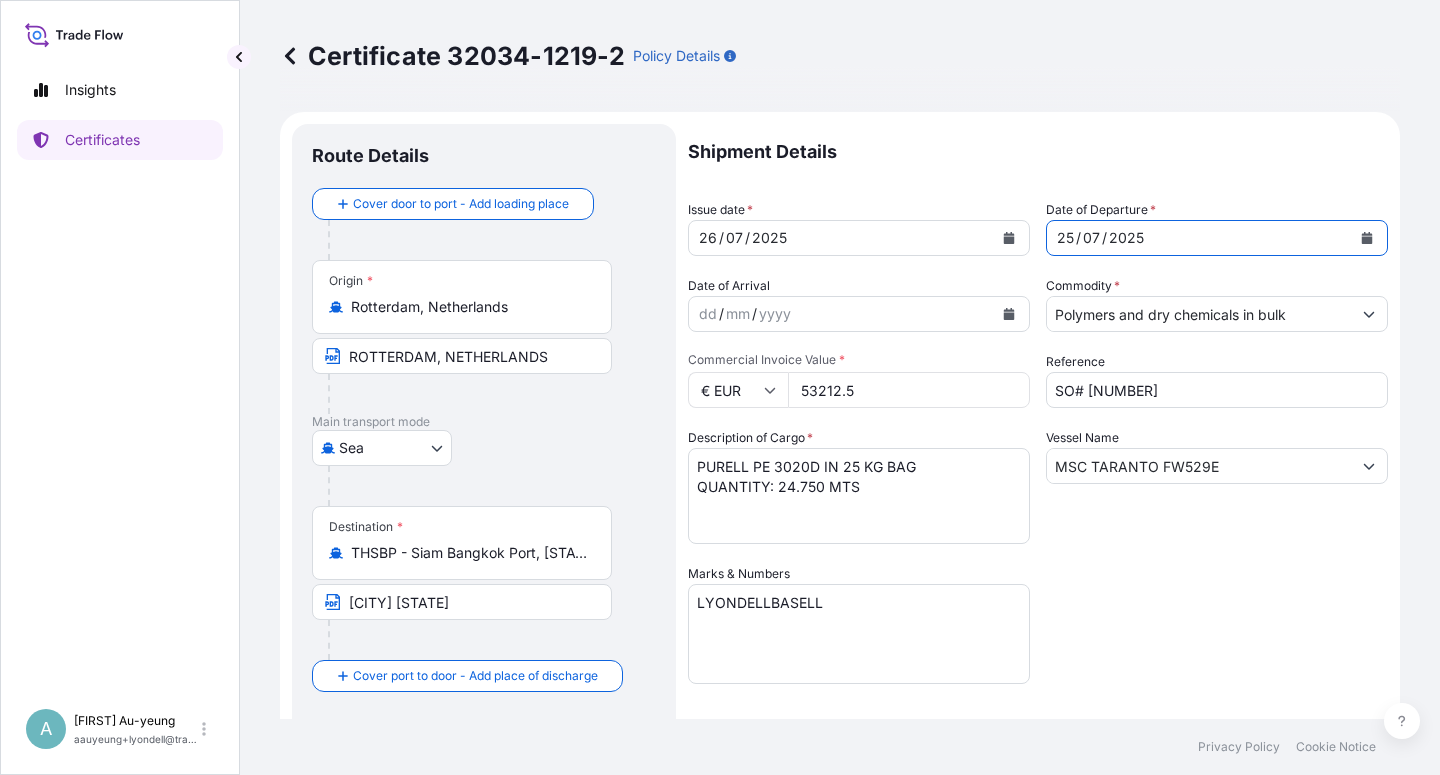 click 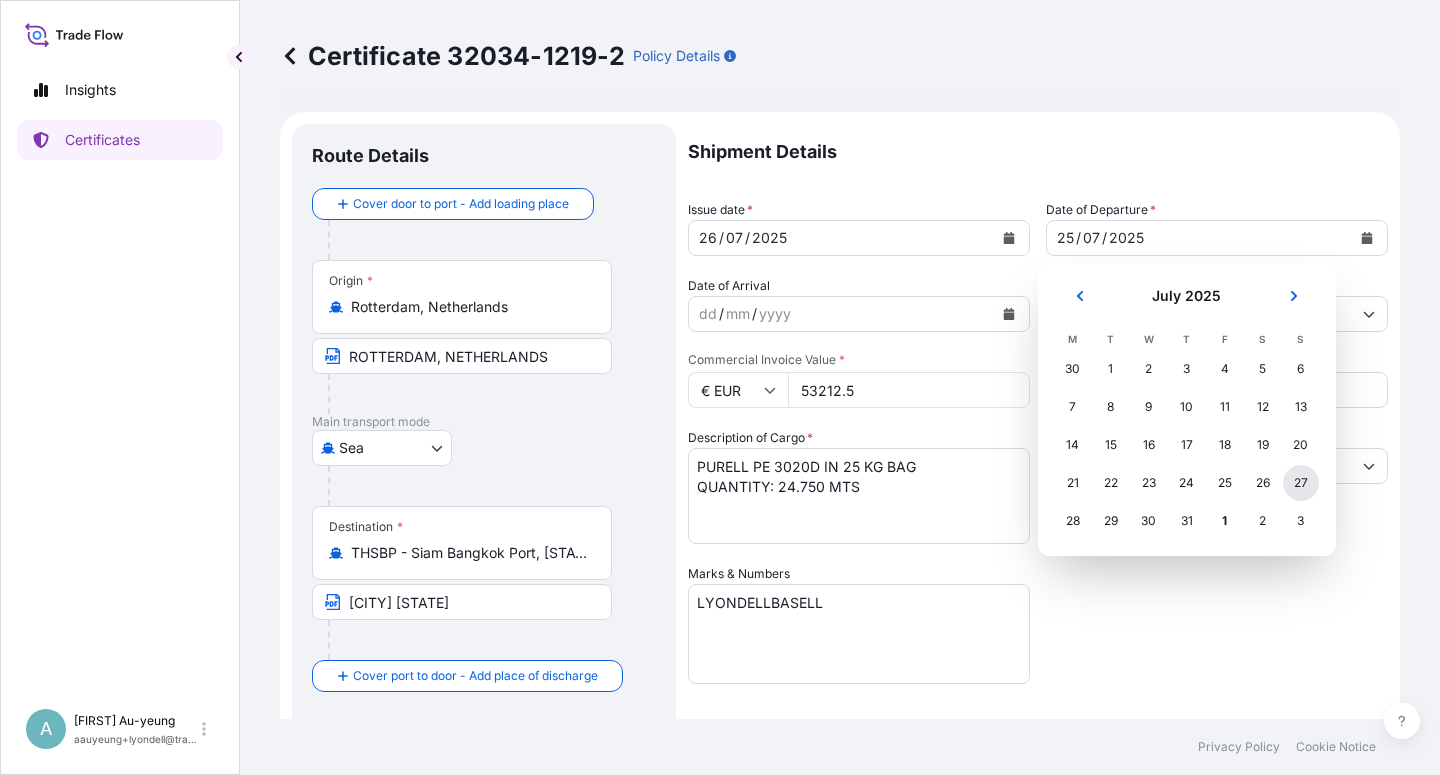 click on "27" at bounding box center (1301, 483) 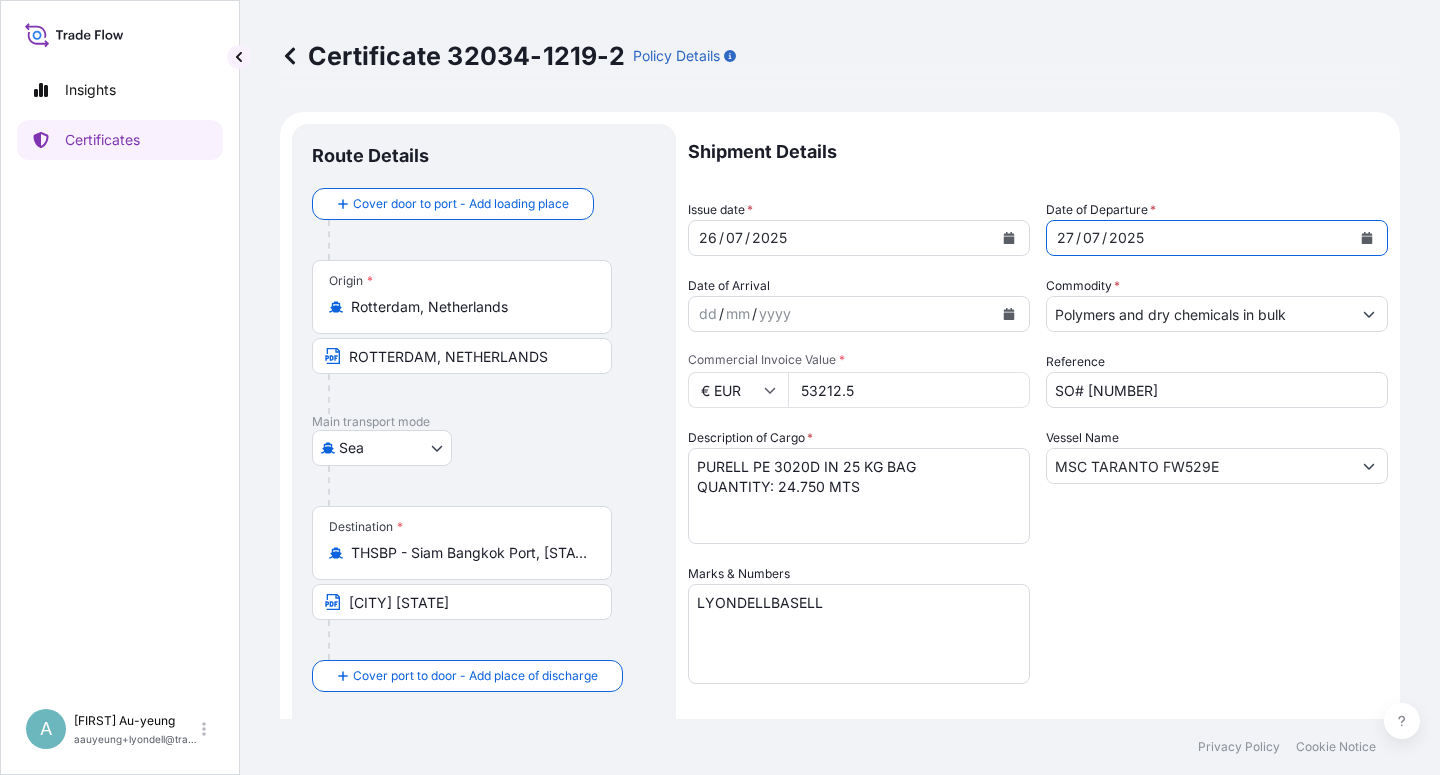 click on "Shipment Details Issue date * [DATE] Date of Departure * [DATE] Date of Arrival dd / mm / yyyy Commodity * Polymers and dry chemicals in bulk Packing Category Commercial Invoice Value    * € EUR 53212.5 Reference SO# 5013144970 Description of Cargo * PURELL PE 3020D IN 25 KG BAG
QUANTITY: 24.750 MTS Vessel Name MSC TARANTO FW529E Marks & Numbers LYONDELLBASELL Letter of Credit This shipment has a letter of credit Letter of credit * LC NO.: THF088658
CLAIMS PAYABLE IN THAILAND FOR CURRENCY OF THE DRAFT(S) (EUR), COVERING INSTITUTE CARGO CLAUSES (A) WAR AND STRIKES CLAUSES, THEFT PILFERAGE AND NON-DELIVERY CLAUSES. NAME WITH FULL ADDRESS AND TELEPHONE NUMBER OF INSURANCE AGENCY IN THAILAND:
McLarens (Thailand) Ltd
Level 17, Abdulrahim Place 990 Rama IV Road Silom Road, Bangrak Bangkok [CITY] [STATE] 10500
Direct Line: +66 [PHONE] Ext 146
NUMBER OF ORIGINALS ISSUED:02 (1 ORIGINAL + 1 DUPLICATE ) Letter of credit may not exceed 12000 characters Assured Details Primary Assured * Named Assured" at bounding box center (1038, 638) 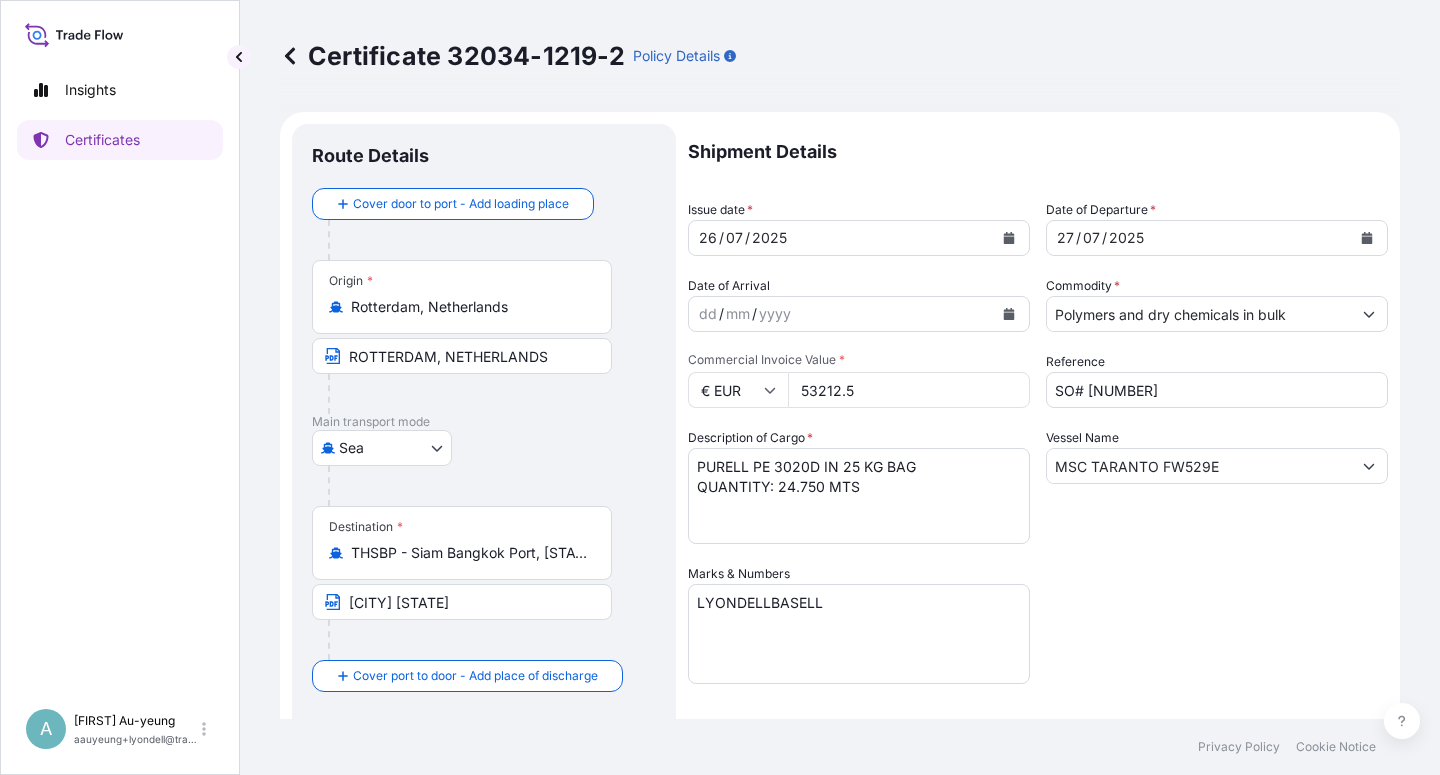 scroll, scrollTop: 240, scrollLeft: 0, axis: vertical 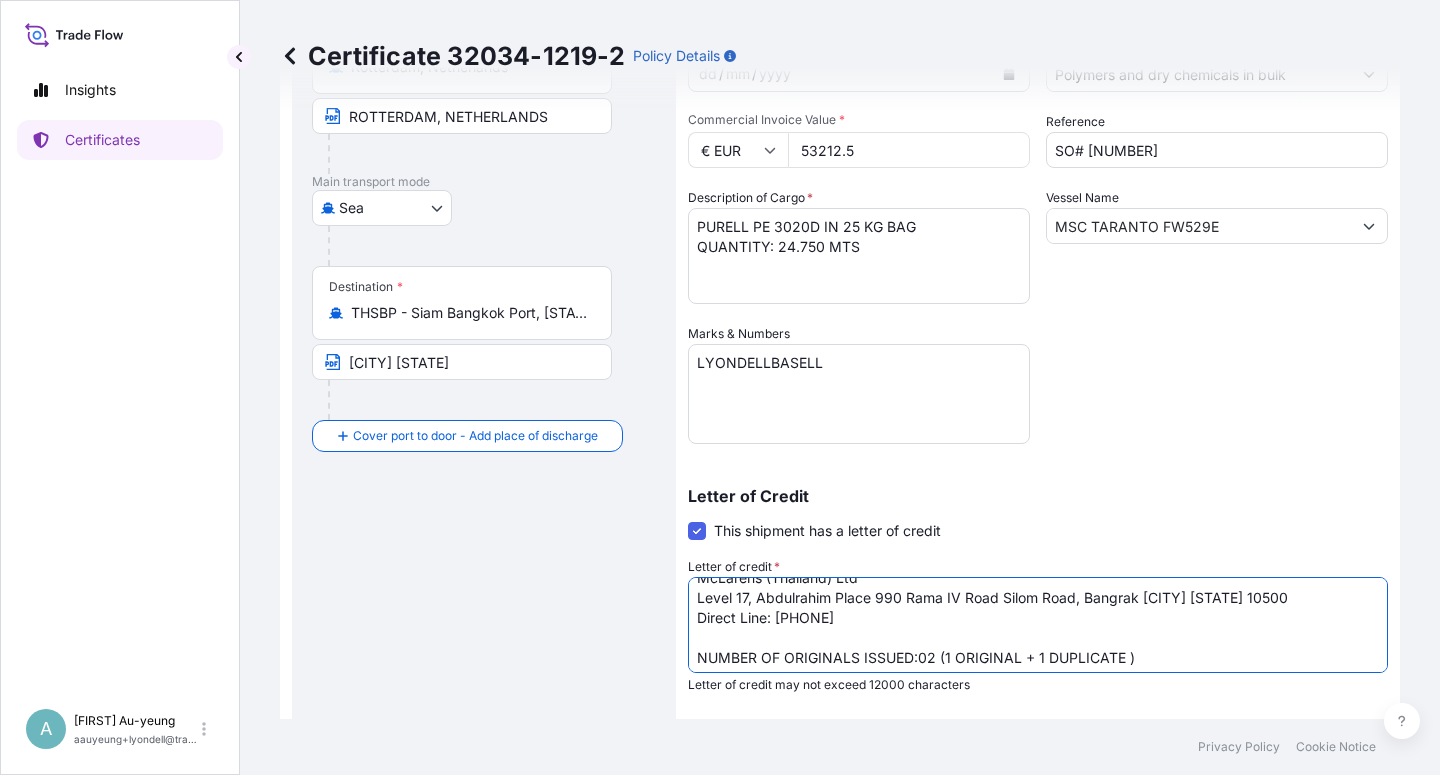 click on "LC NO.: [ALPHANUMERIC]
CLAIMS PAYABLE IN THAILAND FOR CURRENCY OF THE DRAFT(S) (EUR), COVERING INSTITUTE CARGO CLAUSES (A) WAR AND STRIKES CLAUSES, THEFT PILFERAGE AND NON-DELIVERY CLAUSES. NAME WITH FULL ADDRESS AND TELEPHONE NUMBER OF INSURANCE AGENCY IN THAILAND:
McLarens (Thailand) Ltd
Level 17, Abdulrahim Place 990 Rama IV Road Silom Road, Bangrak [CITY] [STATE] 10500
Direct Line: [PHONE]
NUMBER OF ORIGINALS ISSUED:02 (1 ORIGINAL + 1 DUPLICATE )" at bounding box center [1038, 625] 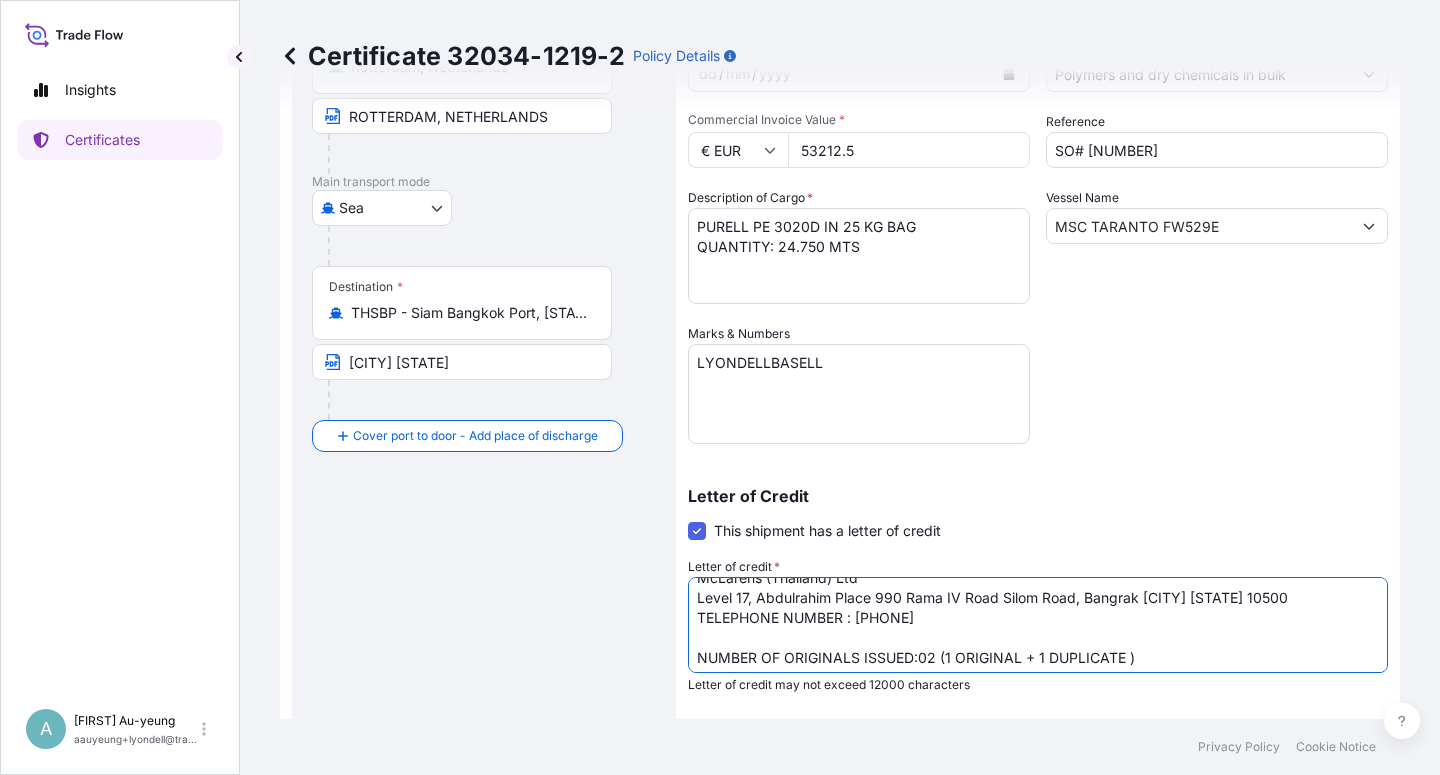click on "LC NO.: [ALPHANUMERIC]
CLAIMS PAYABLE IN THAILAND FOR CURRENCY OF THE DRAFT(S) (EUR), COVERING INSTITUTE CARGO CLAUSES (A) WAR AND STRIKES CLAUSES, THEFT PILFERAGE AND NON-DELIVERY CLAUSES. NAME WITH FULL ADDRESS AND TELEPHONE NUMBER OF INSURANCE AGENCY IN THAILAND:
McLarens (Thailand) Ltd
Level 17, Abdulrahim Place 990 Rama IV Road Silom Road, Bangrak [CITY] [STATE] 10500
Direct Line: [PHONE]
NUMBER OF ORIGINALS ISSUED:02 (1 ORIGINAL + 1 DUPLICATE )" at bounding box center [1038, 625] 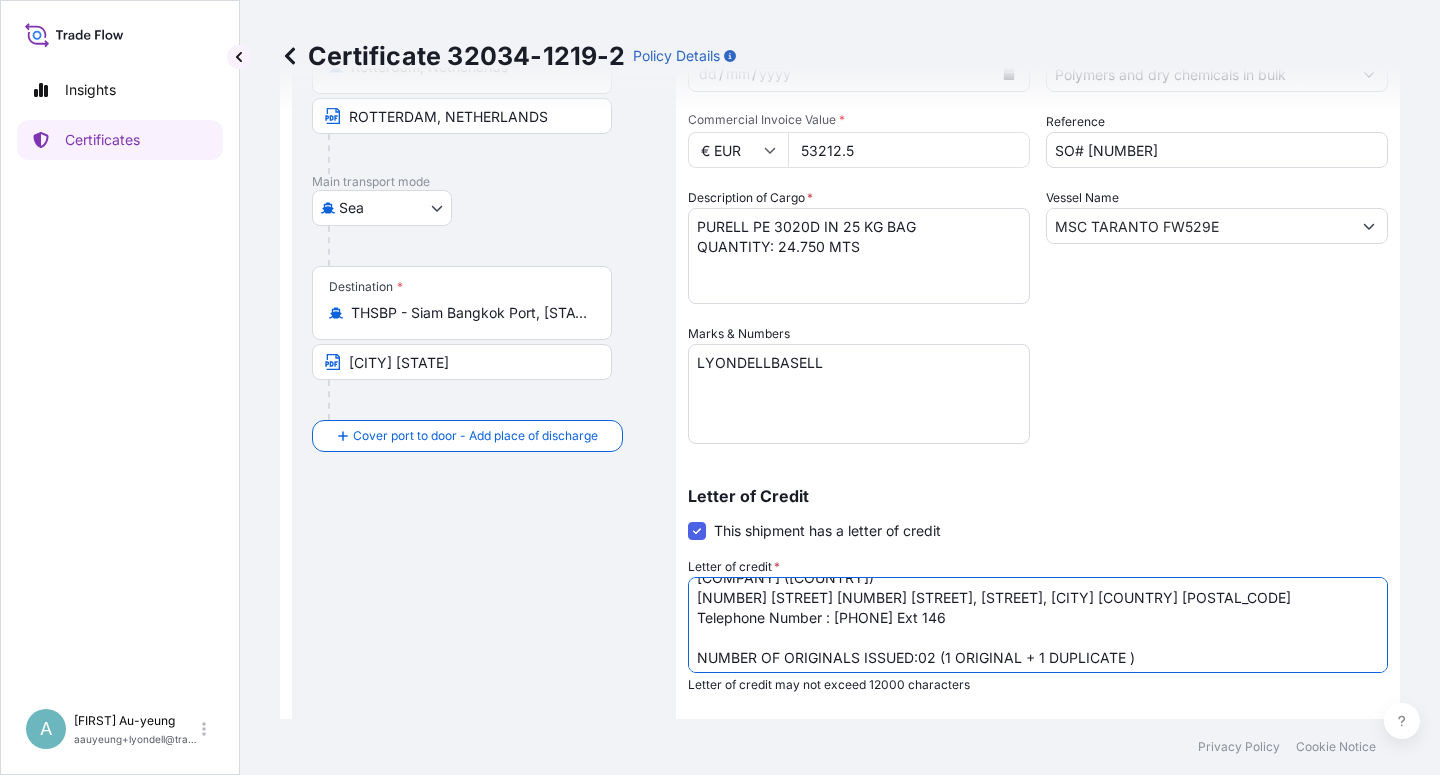 click on "LC NO.: [ALPHANUMERIC]
CLAIMS PAYABLE IN THAILAND FOR CURRENCY OF THE DRAFT(S) (EUR), COVERING INSTITUTE CARGO CLAUSES (A) WAR AND STRIKES CLAUSES, THEFT PILFERAGE AND NON-DELIVERY CLAUSES. NAME WITH FULL ADDRESS AND TELEPHONE NUMBER OF INSURANCE AGENCY IN THAILAND:
McLarens (Thailand) Ltd
Level 17, Abdulrahim Place 990 Rama IV Road Silom Road, Bangrak [CITY] [STATE] 10500
Direct Line: [PHONE]
NUMBER OF ORIGINALS ISSUED:02 (1 ORIGINAL + 1 DUPLICATE )" at bounding box center (1038, 625) 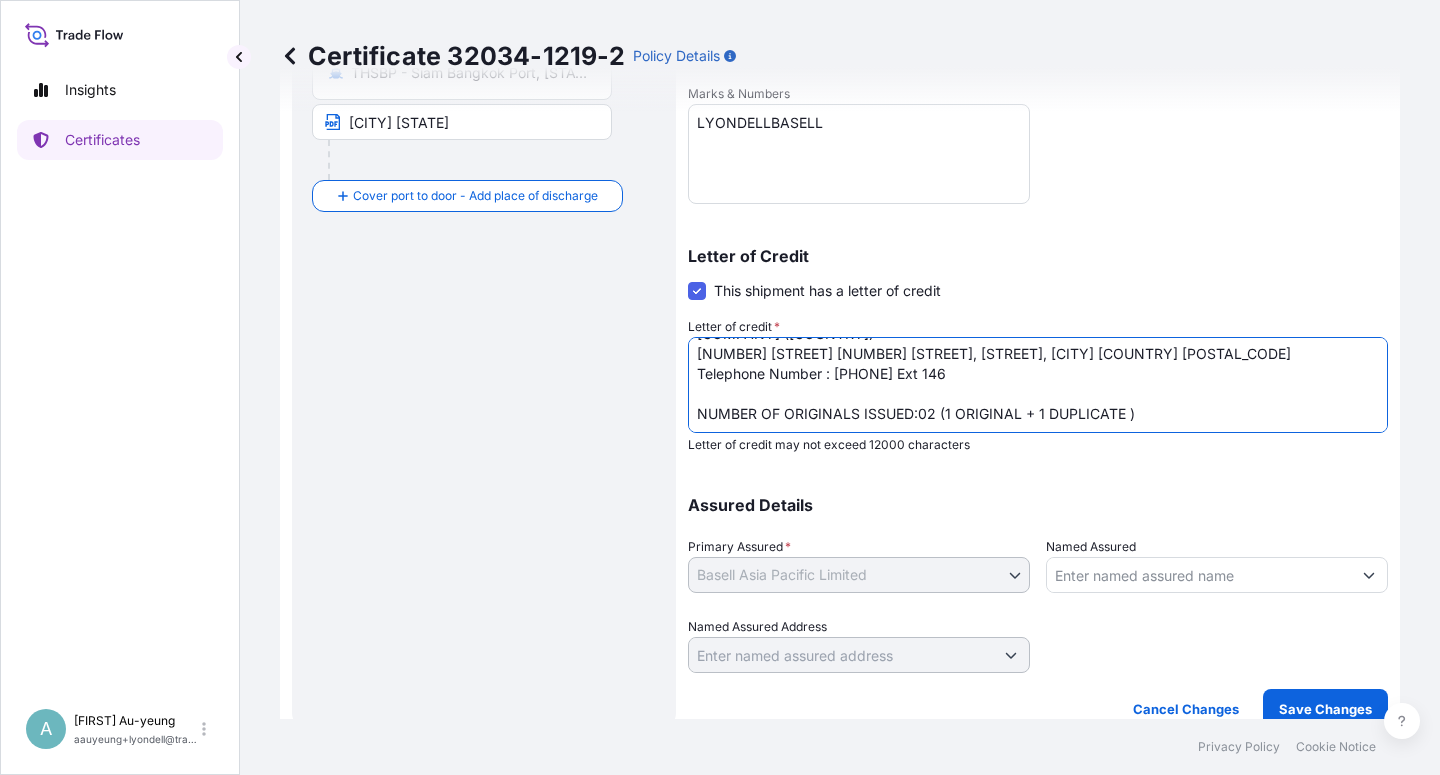 scroll, scrollTop: 490, scrollLeft: 0, axis: vertical 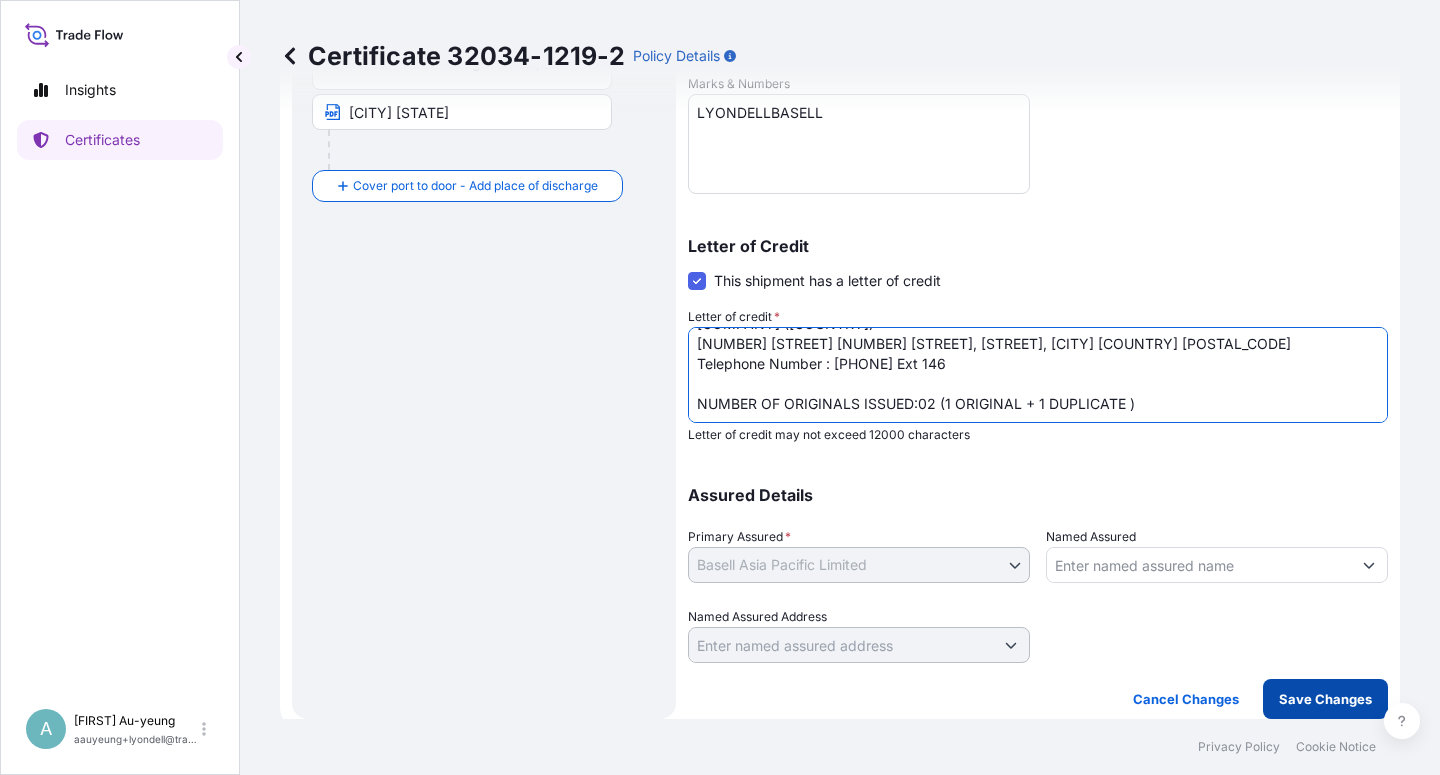 type on "LC NO.: THF088658
CLAIMS PAYABLE IN THAILAND FOR CURRENCY OF THE DRAFT(S) (EUR), COVERING INSTITUTE CARGO CLAUSES (A) WAR AND STRIKES CLAUSES, THEFT PILFERAGE AND NON-DELIVERY CLAUSES. NAME WITH FULL ADDRESS AND TELEPHONE NUMBER OF INSURANCE AGENCY IN THAILAND:
[COMPANY] ([COUNTRY])
[NUMBER] [STREET] [NUMBER] [STREET], [STREET], [CITY] [COUNTRY] [POSTAL_CODE]
Telephone Number : [PHONE] Ext 146
NUMBER OF ORIGINALS ISSUED:02 (1 ORIGINAL + 1 DUPLICATE )" 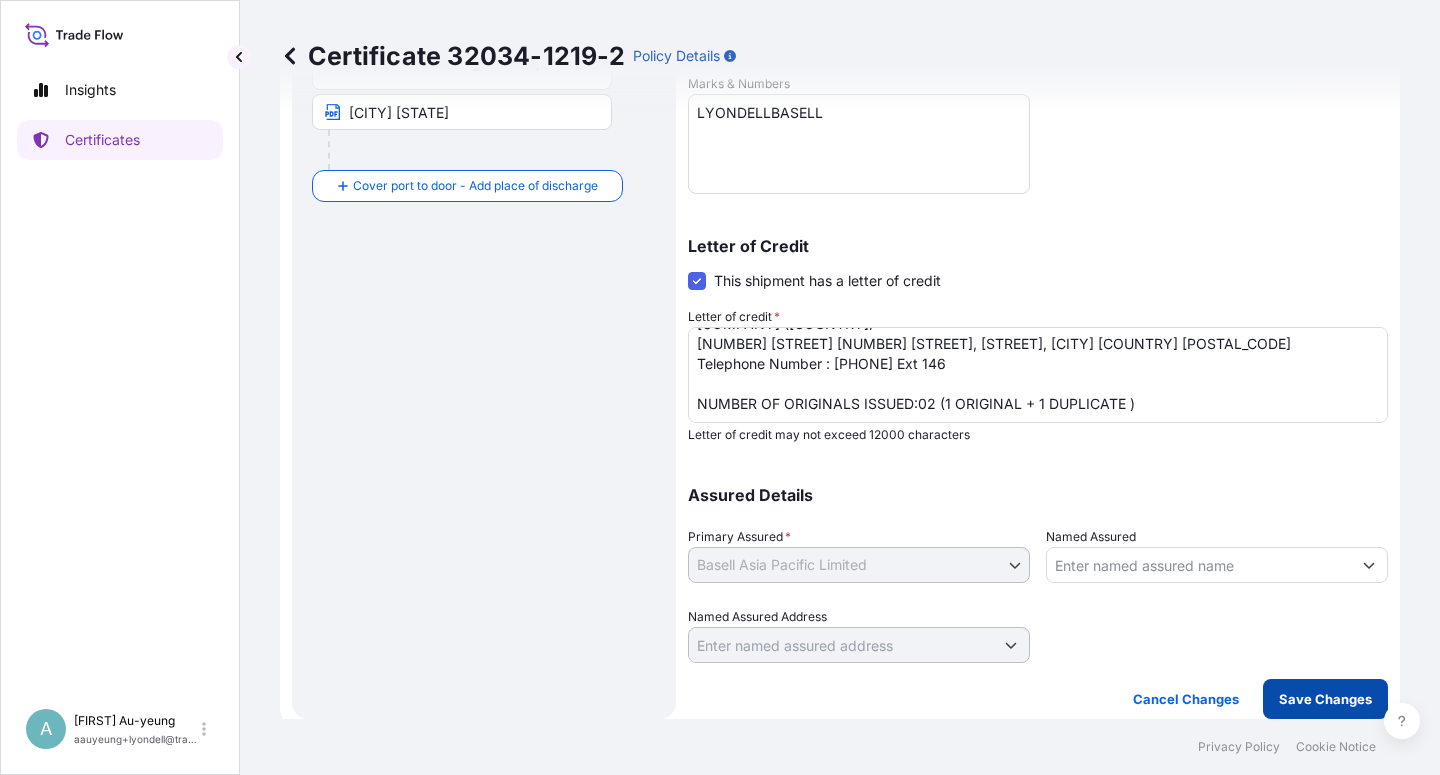click on "Save Changes" at bounding box center [1325, 699] 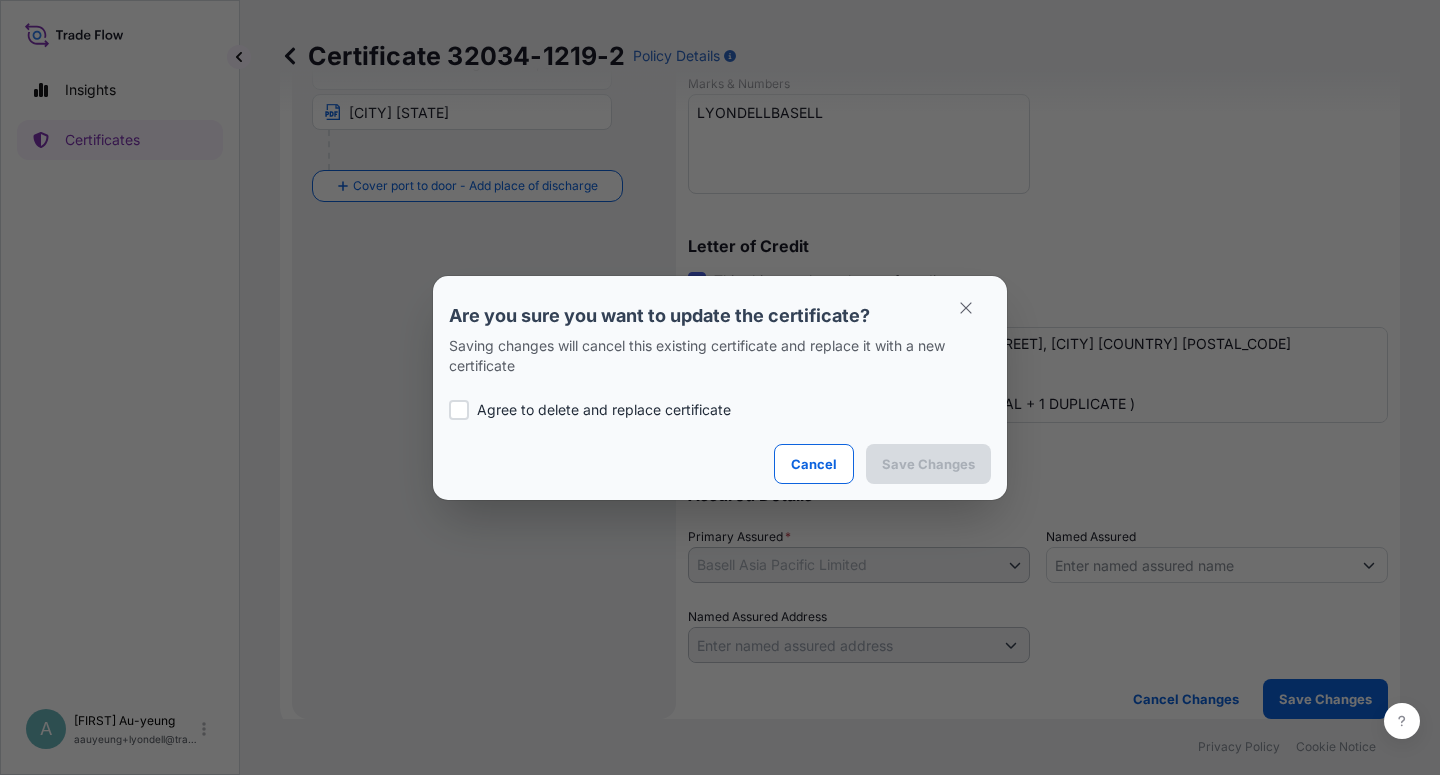 click on "Agree to delete and replace certificate" at bounding box center (604, 410) 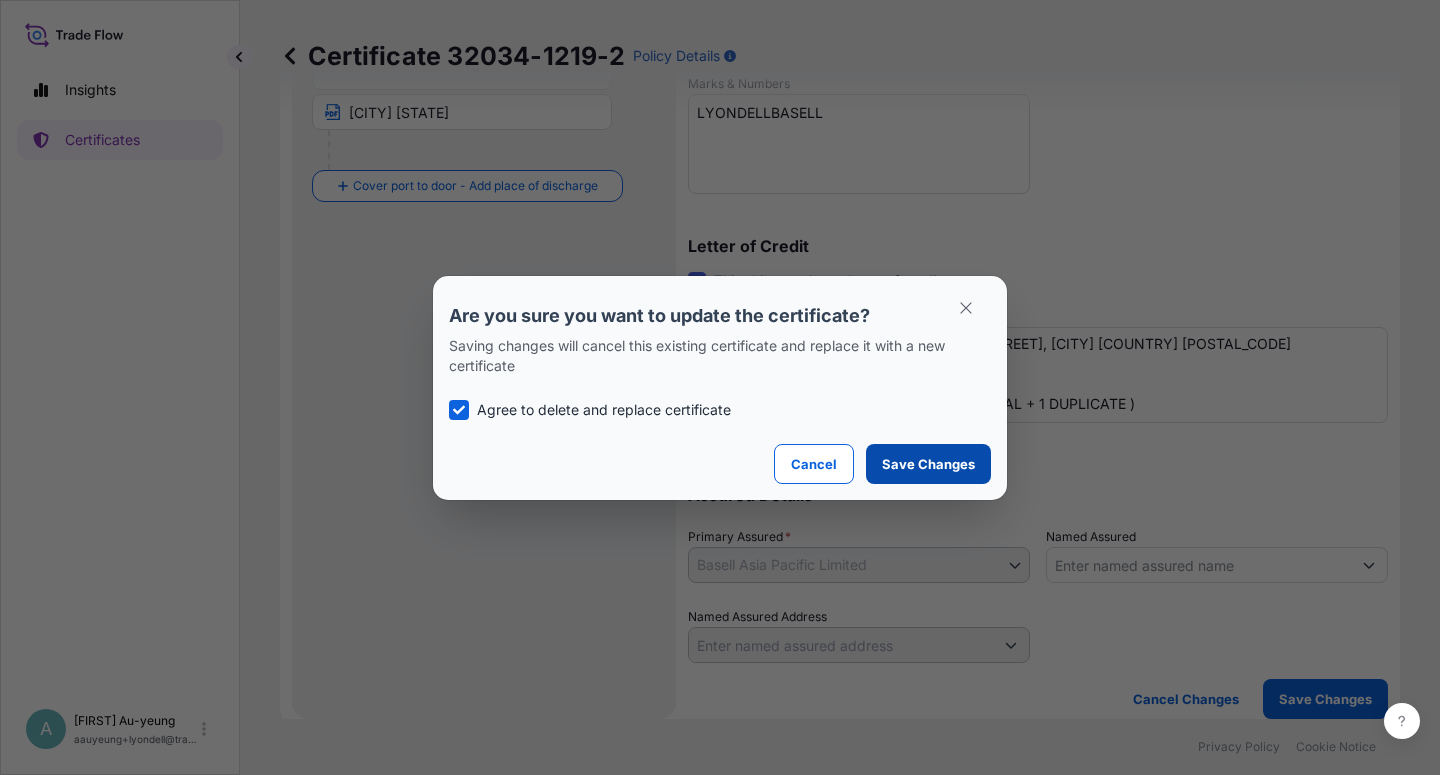 click on "Save Changes" at bounding box center [928, 464] 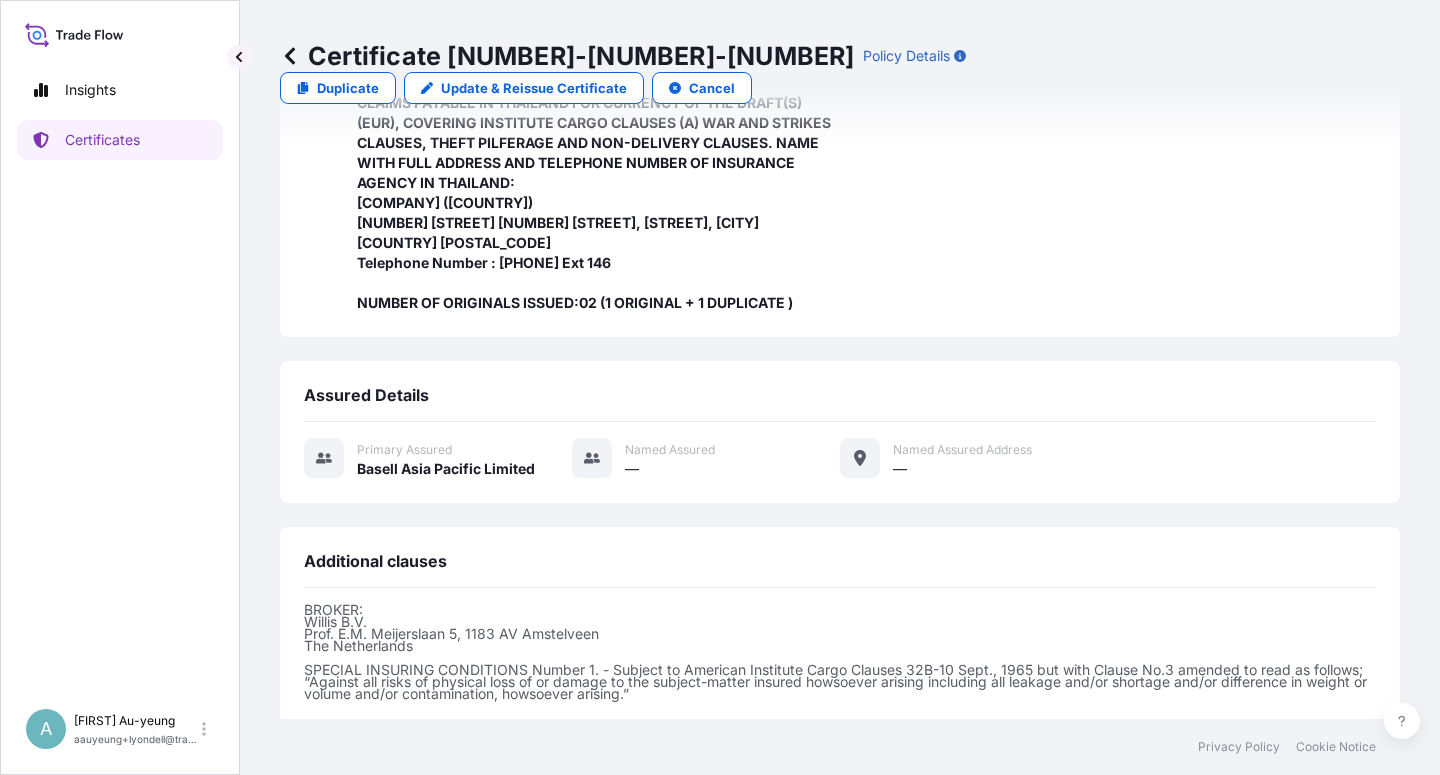 scroll, scrollTop: 674, scrollLeft: 0, axis: vertical 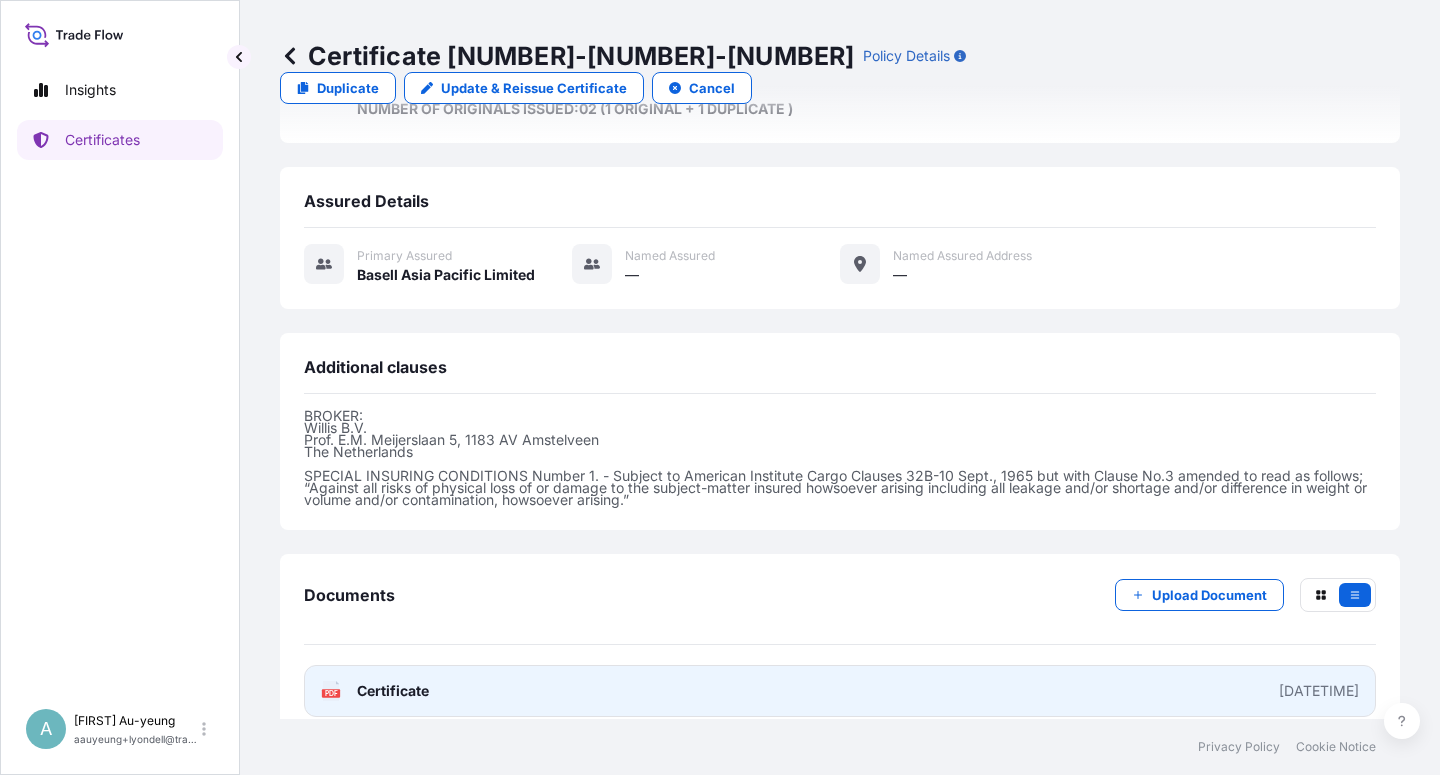 click on "Certificate" at bounding box center [393, 691] 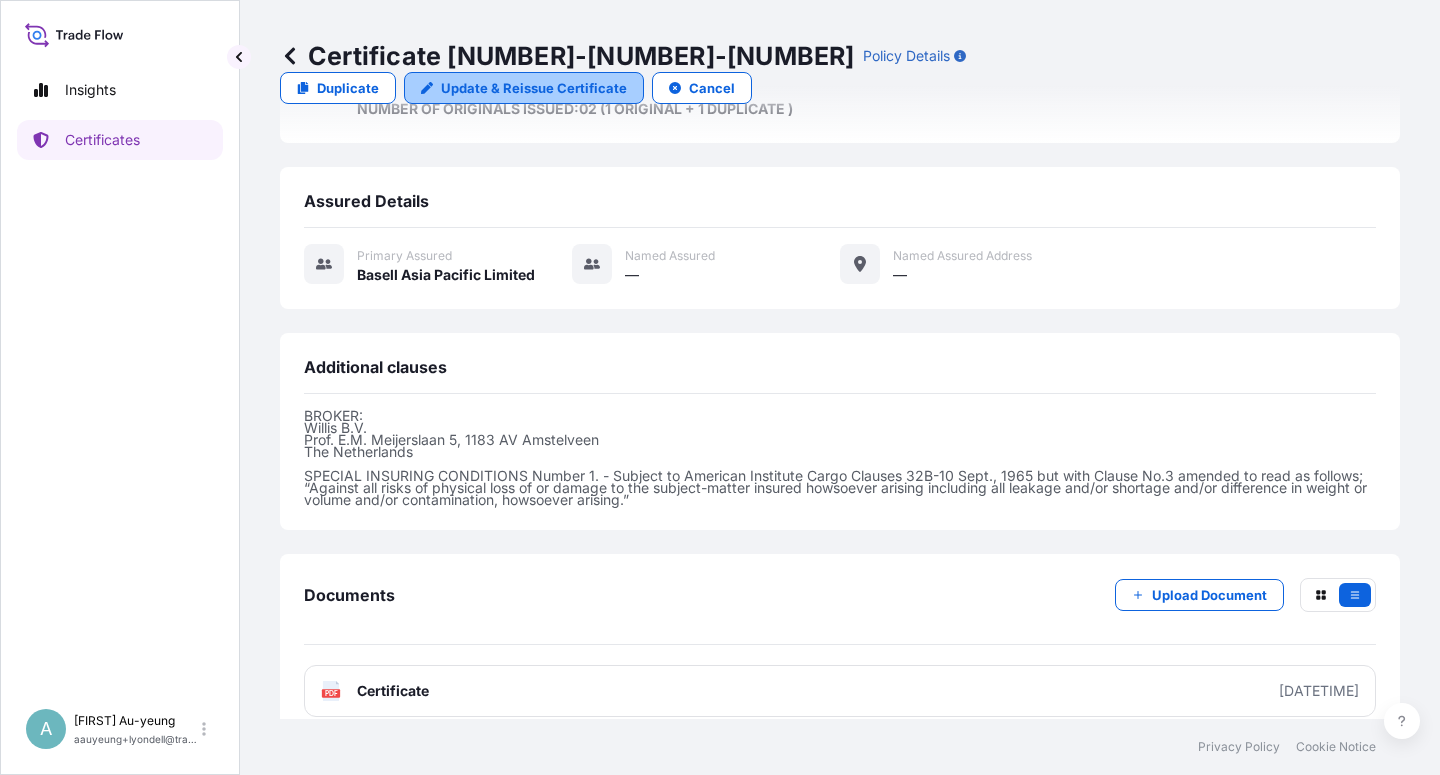 click on "Update & Reissue Certificate" at bounding box center [534, 88] 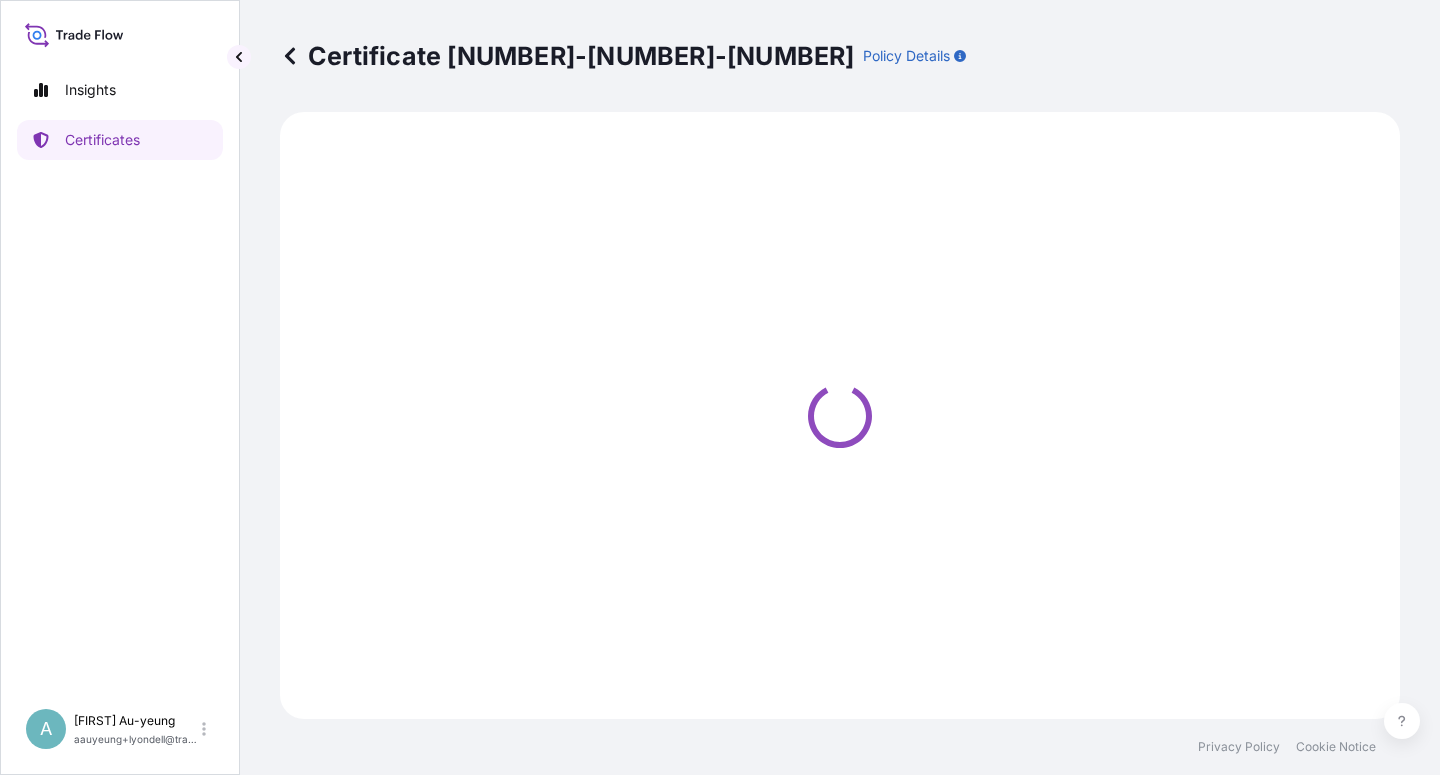 scroll, scrollTop: 0, scrollLeft: 0, axis: both 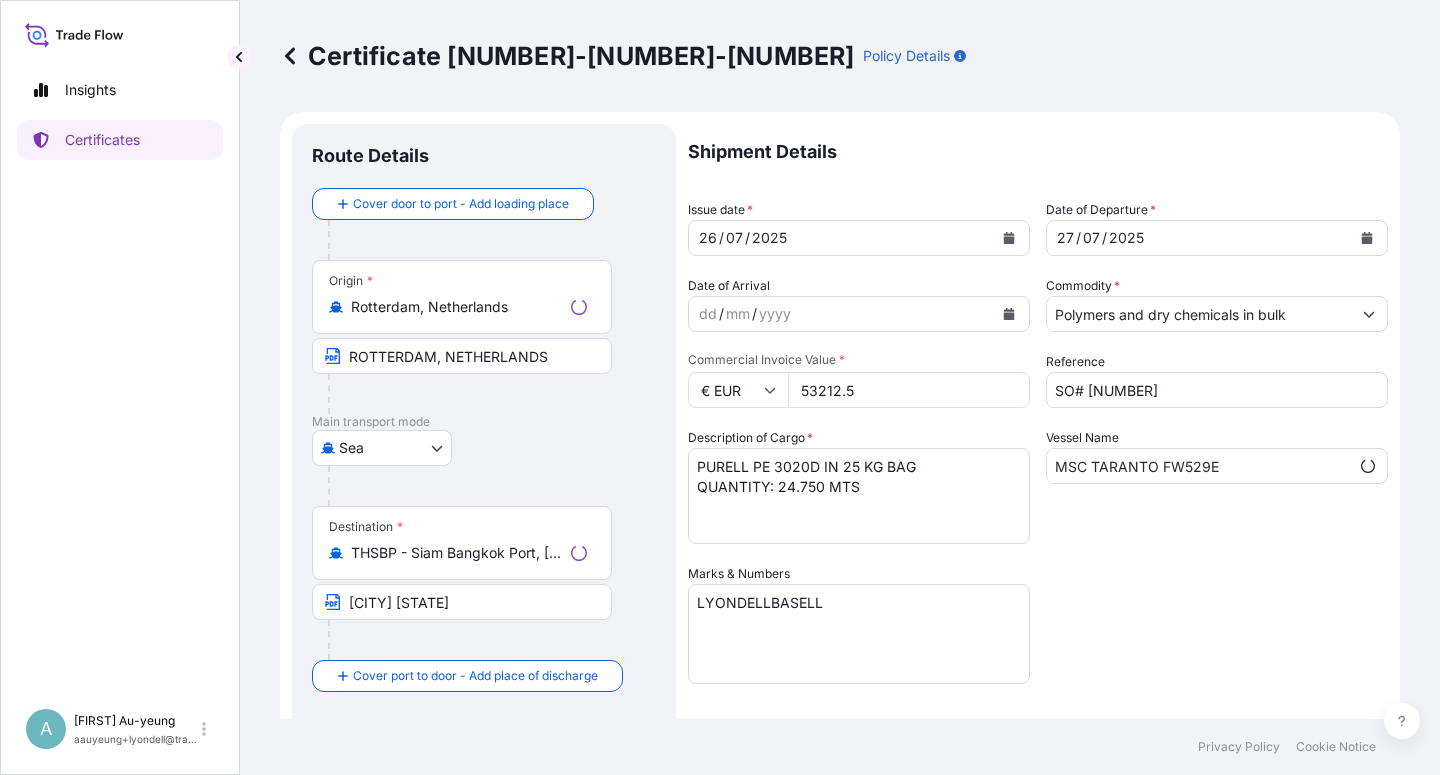 select on "32034" 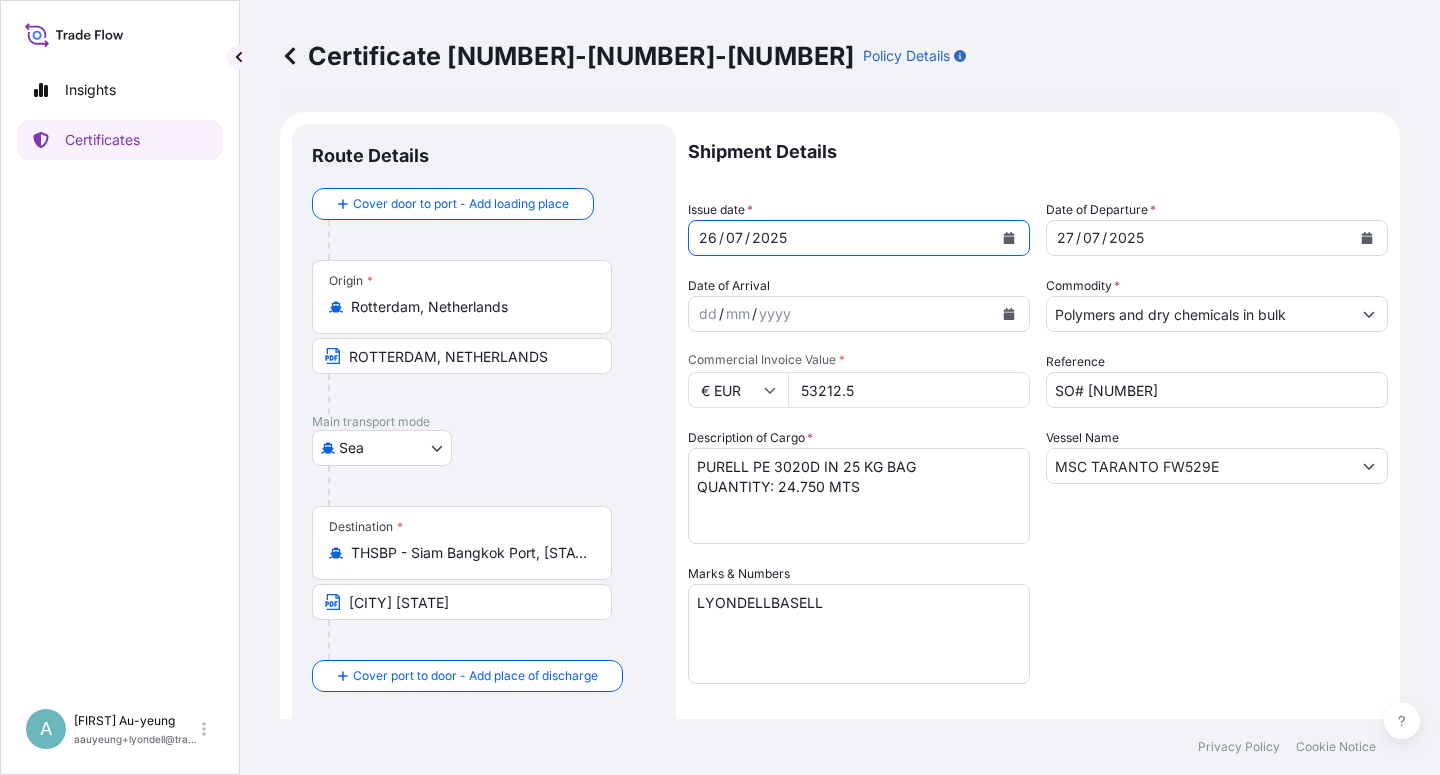 click 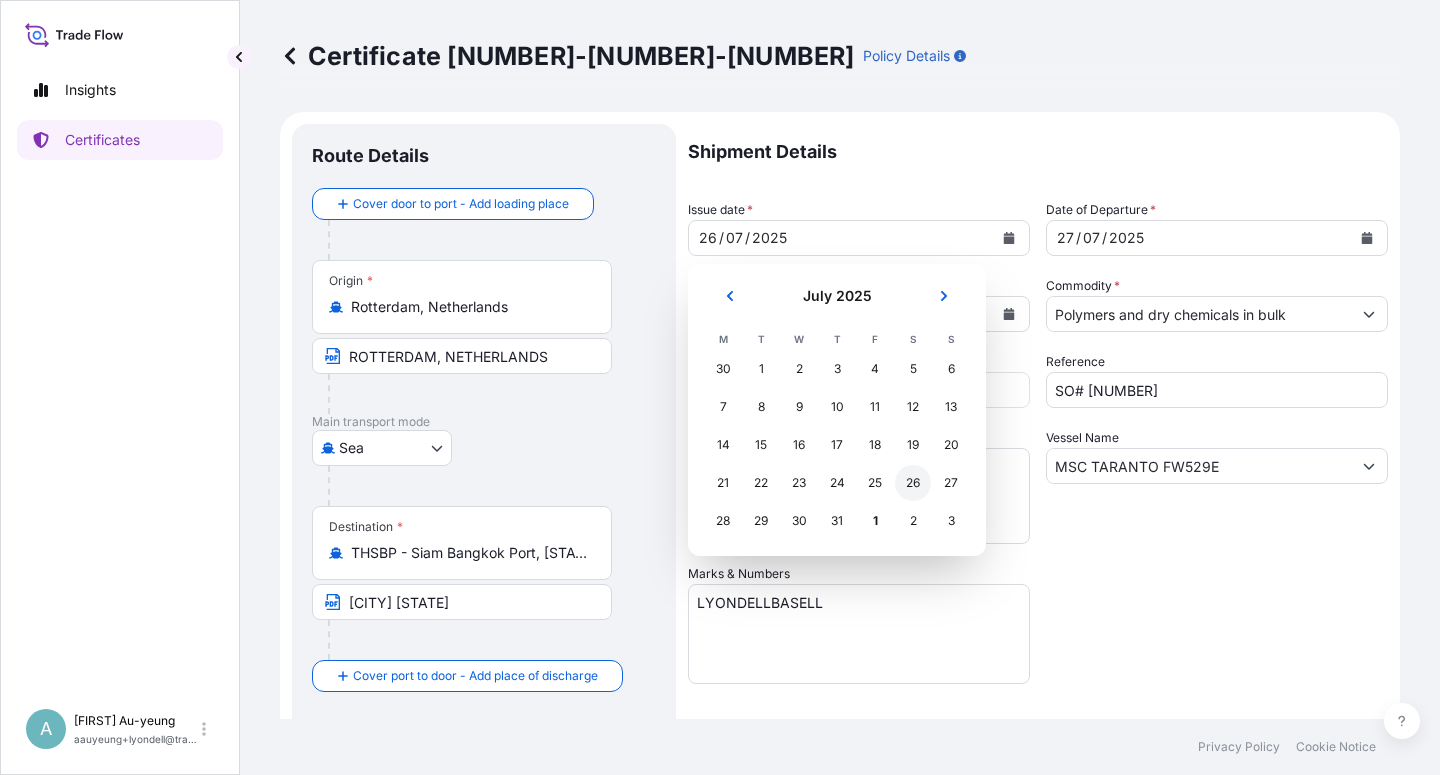 click on "26" at bounding box center [913, 483] 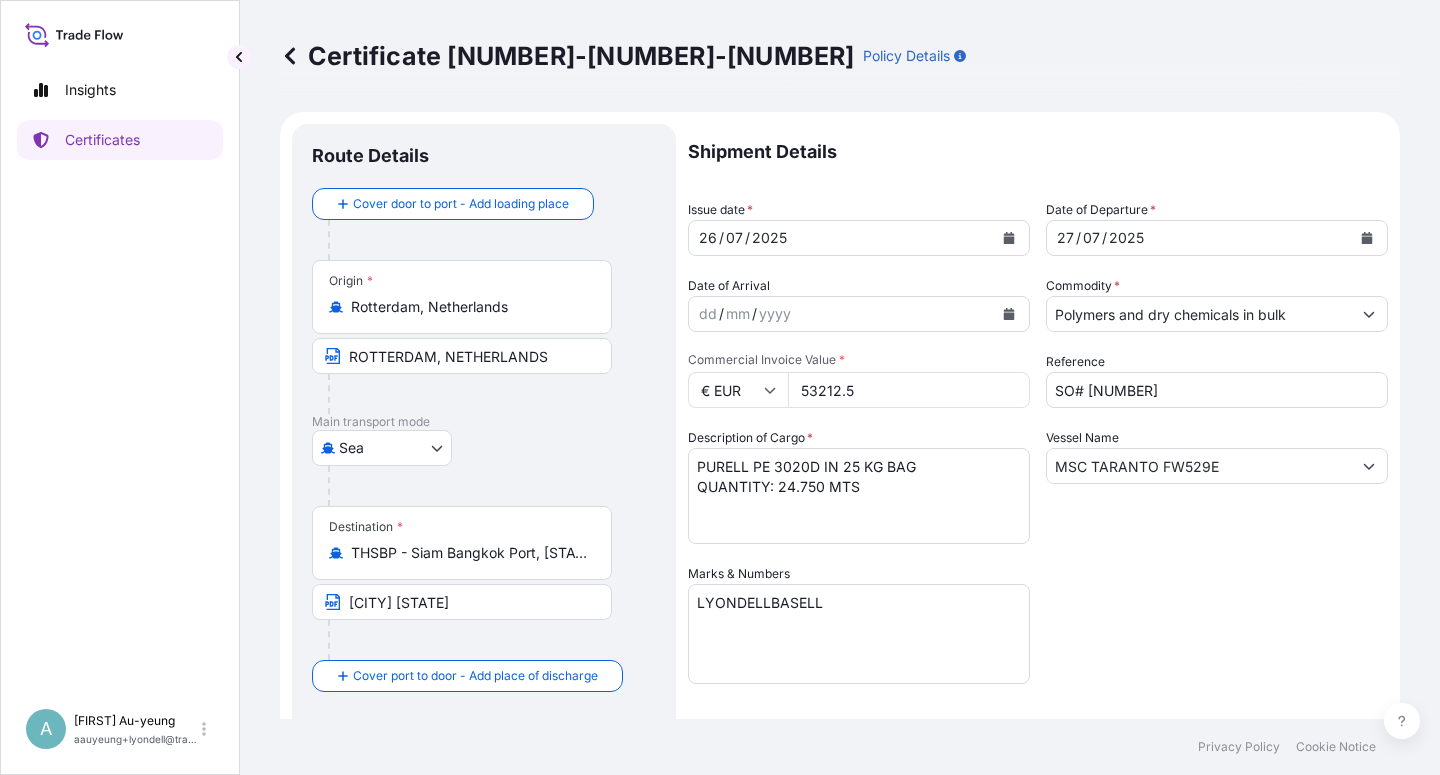 drag, startPoint x: 1139, startPoint y: 631, endPoint x: 823, endPoint y: 623, distance: 316.10126 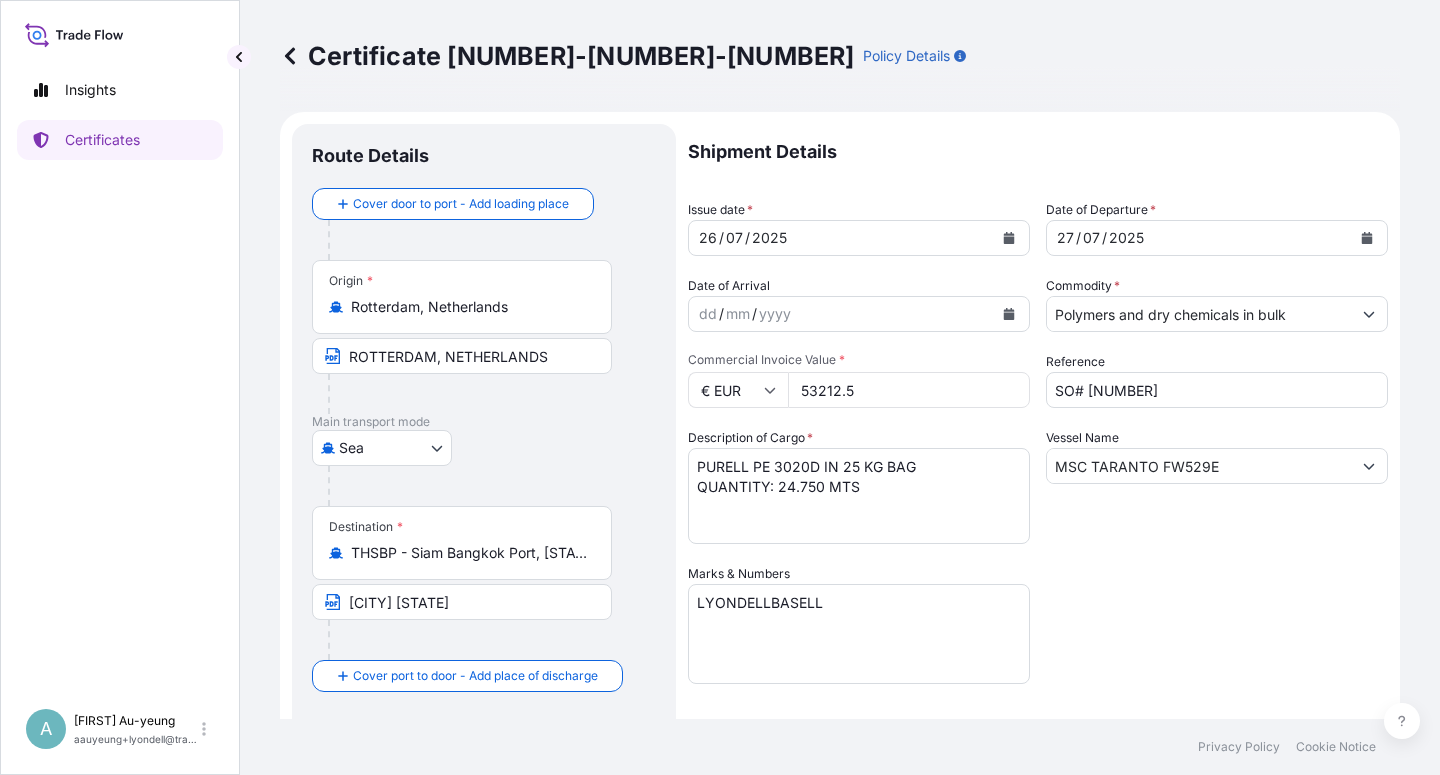 click on "[CITY] [STATE]" at bounding box center (462, 602) 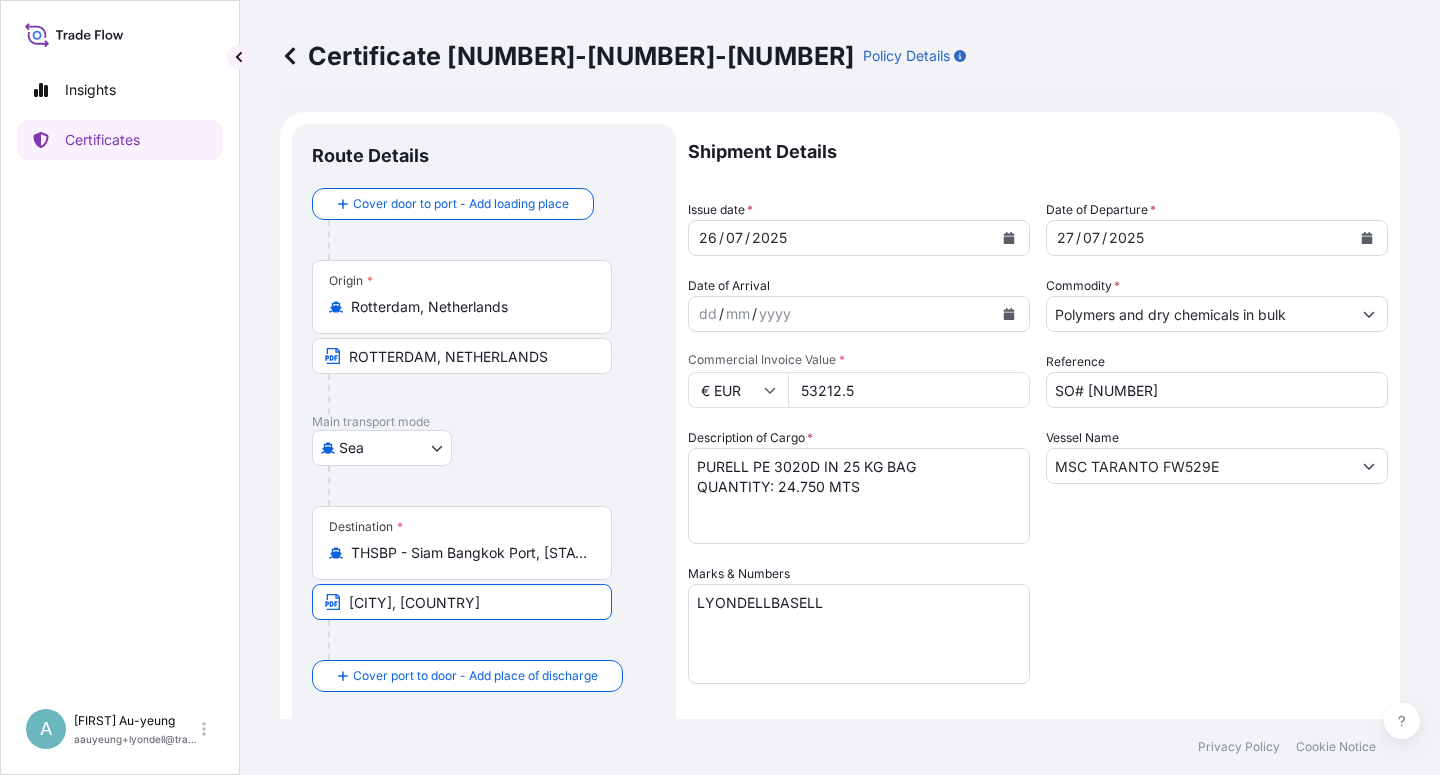 type on "[CITY], [COUNTRY]" 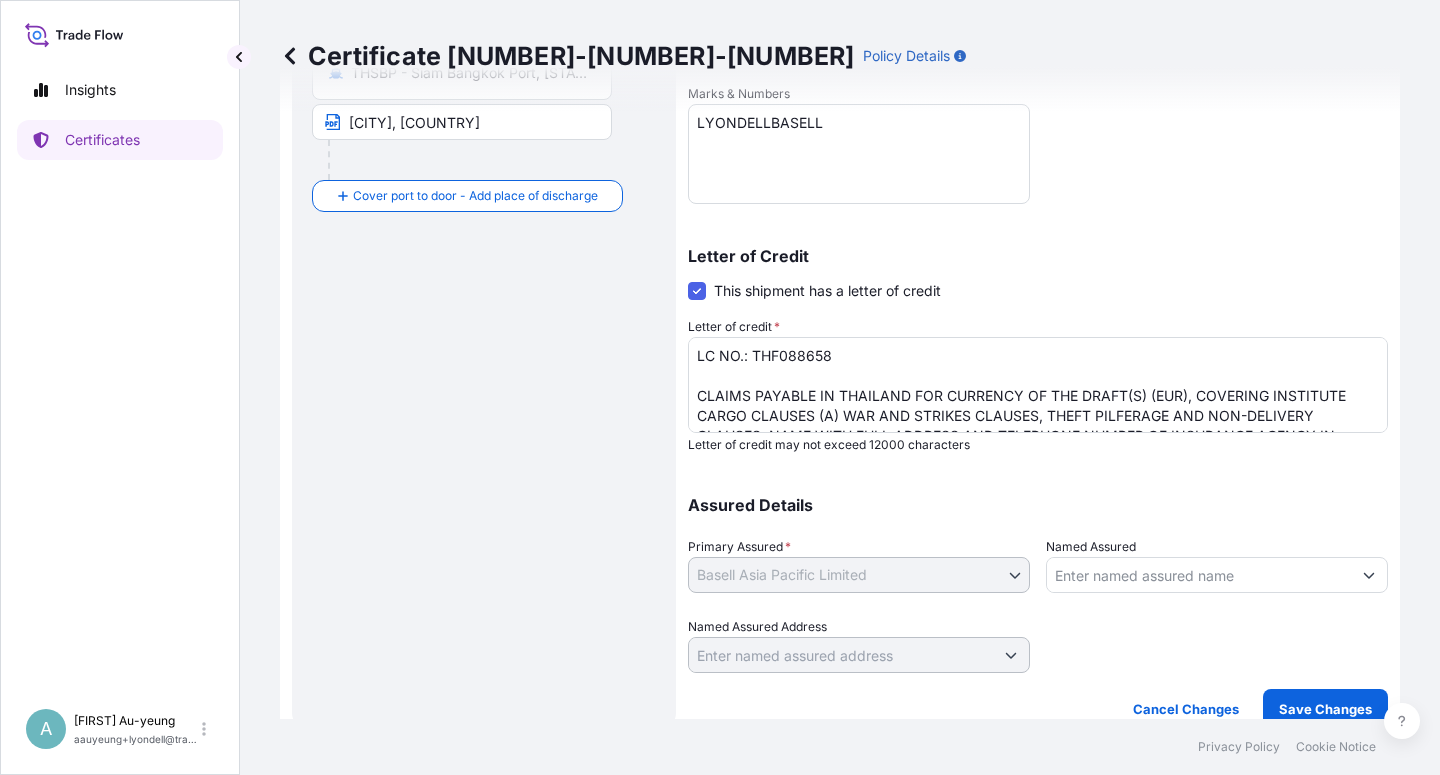 scroll, scrollTop: 490, scrollLeft: 0, axis: vertical 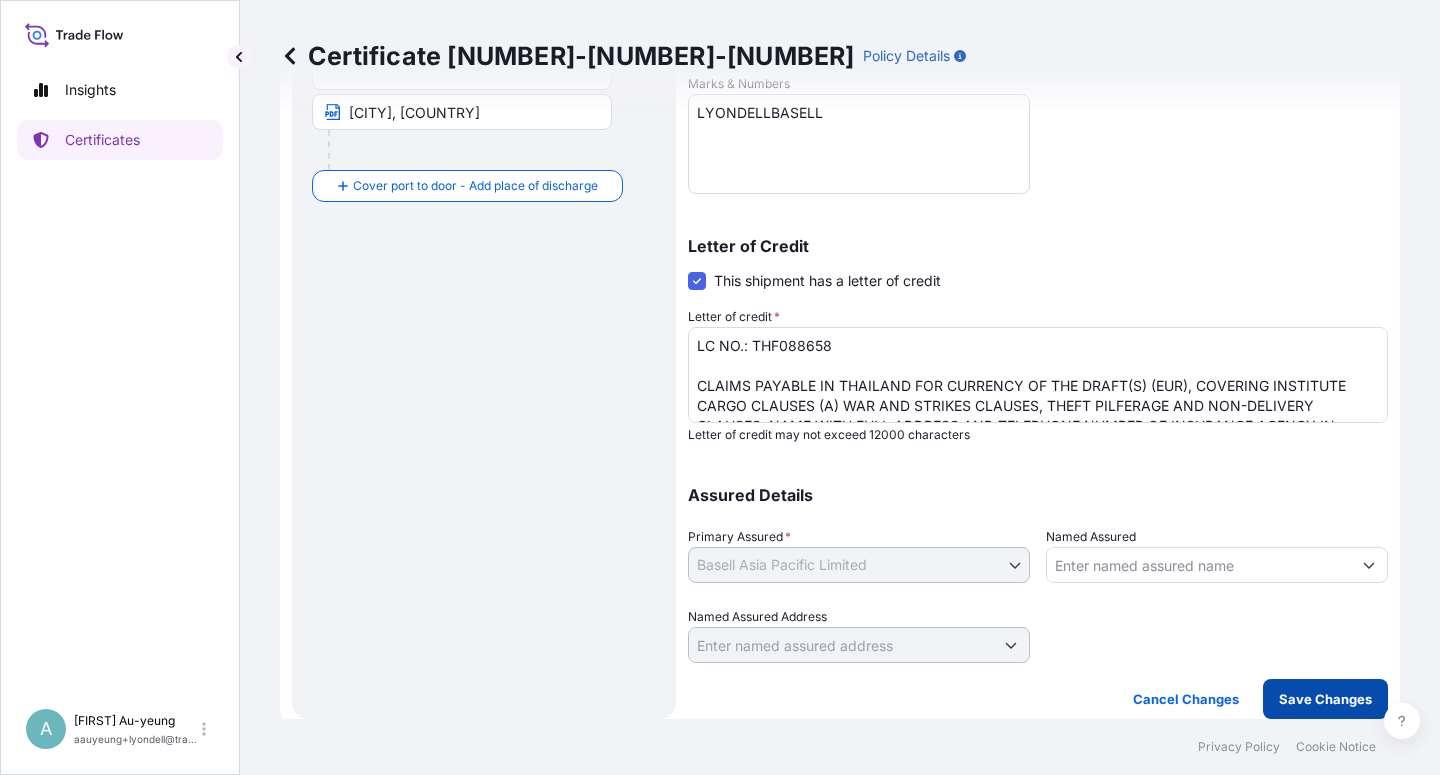 click on "Save Changes" at bounding box center [1325, 699] 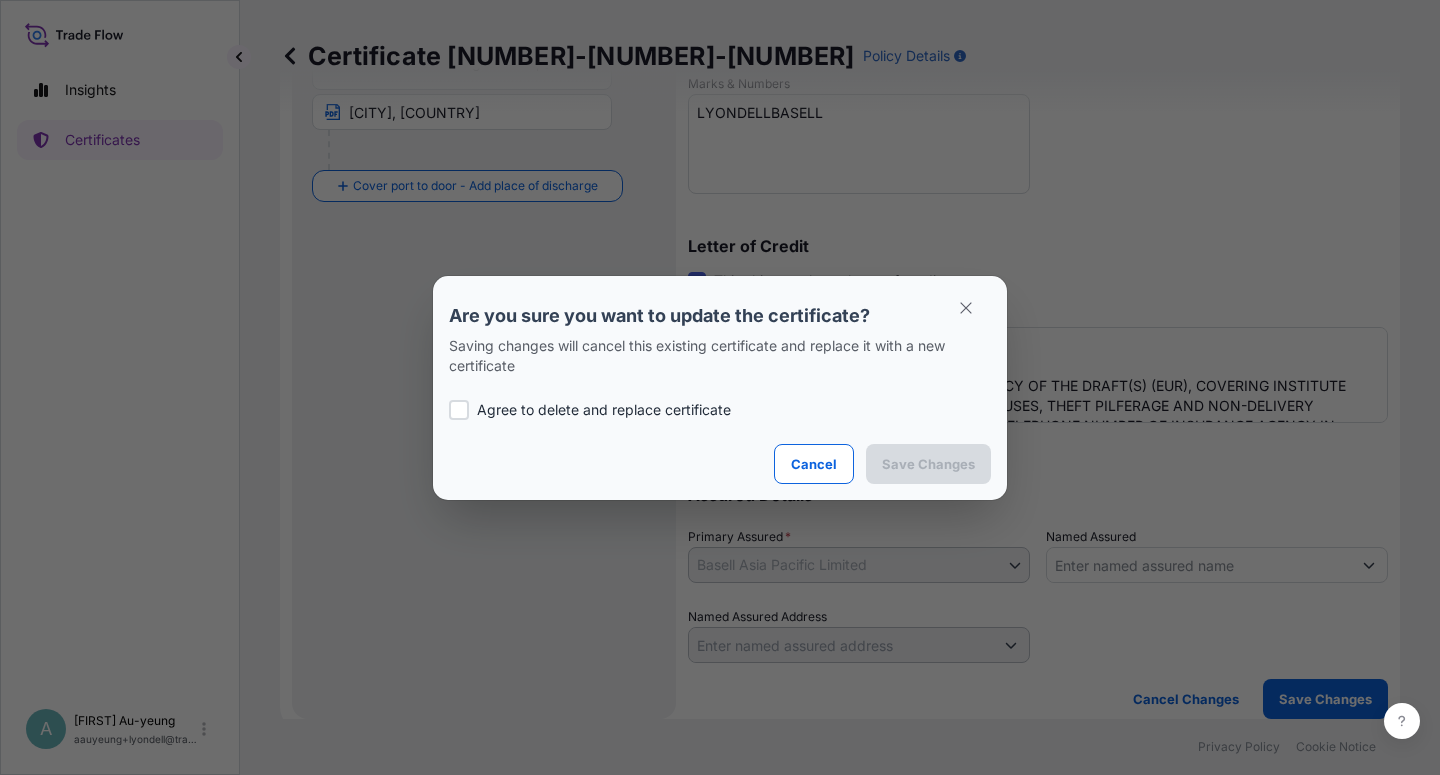 click at bounding box center (459, 410) 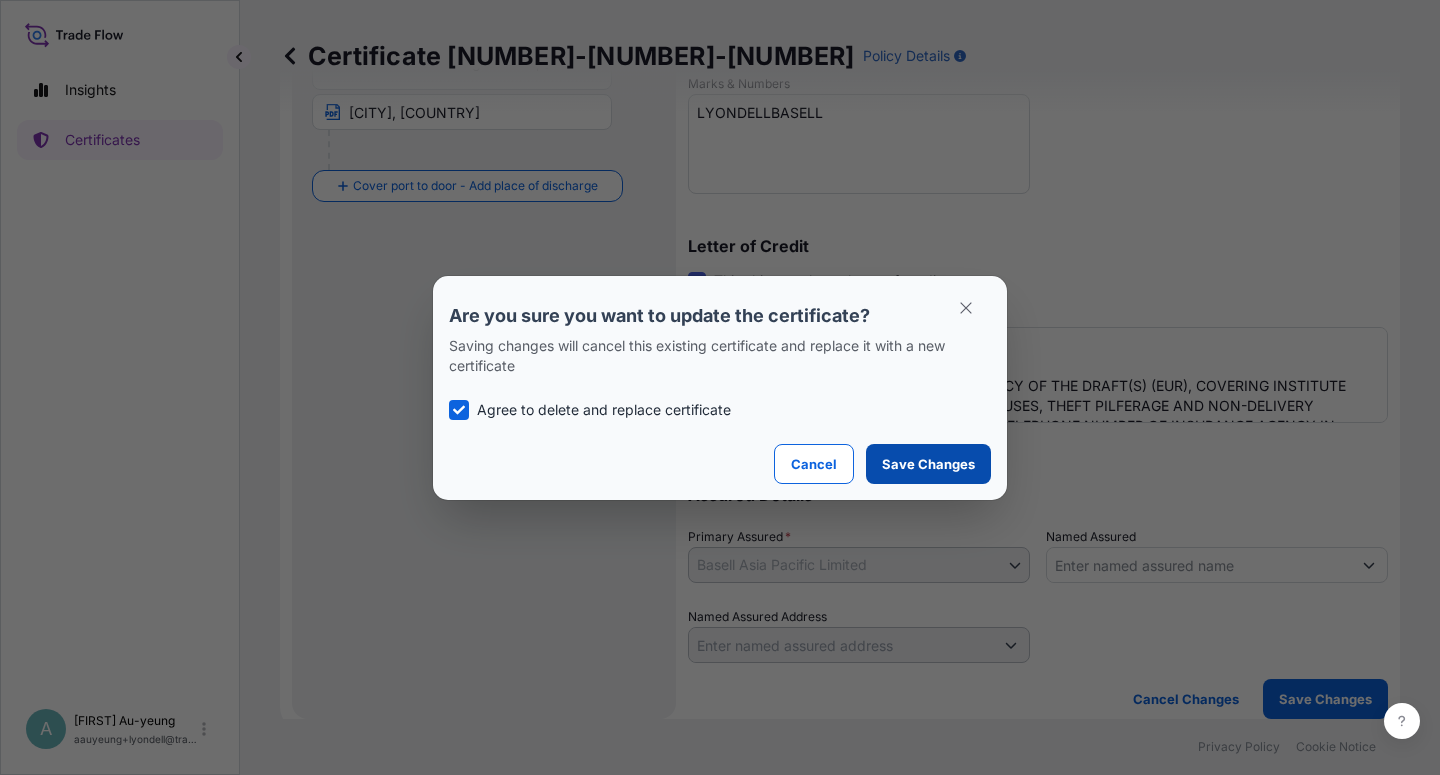 click on "Save Changes" at bounding box center [928, 464] 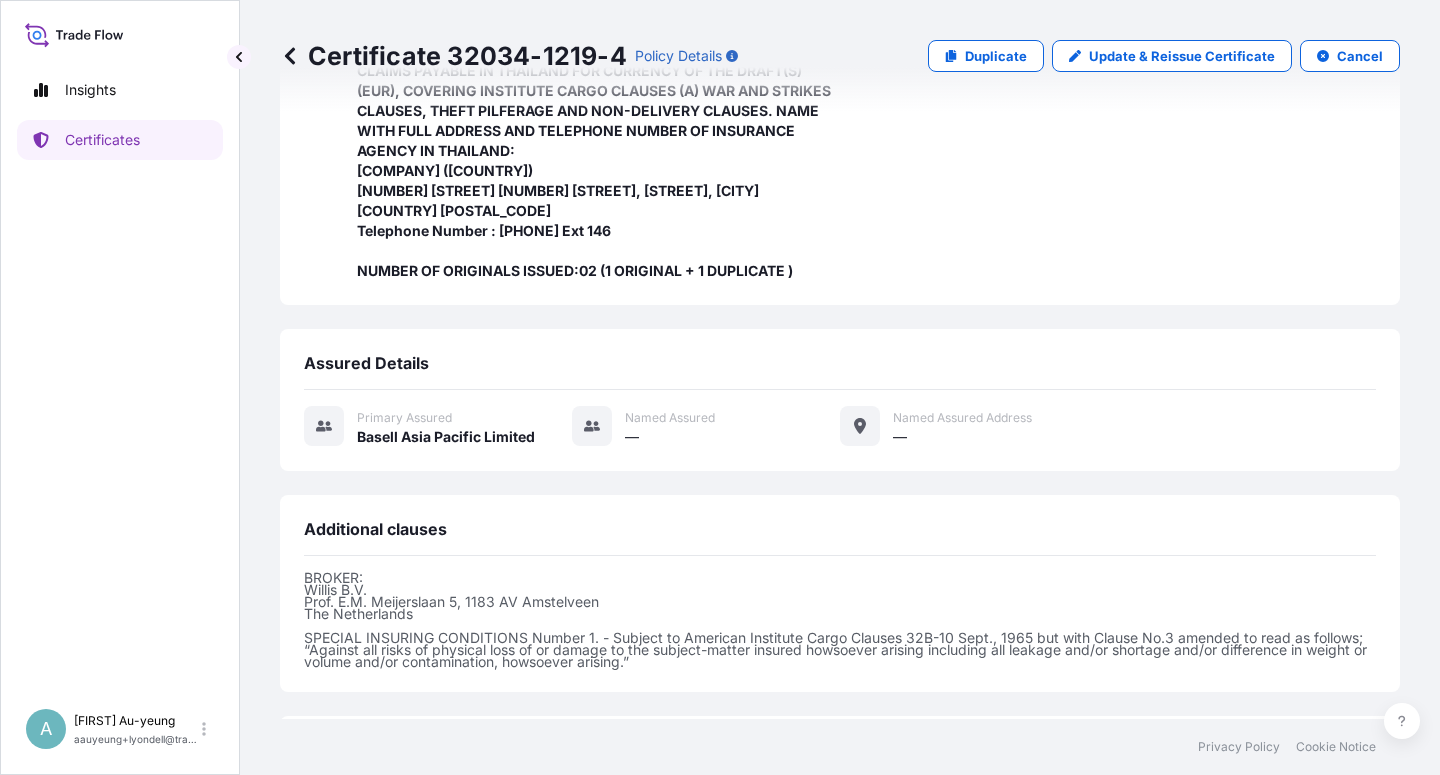 scroll, scrollTop: 674, scrollLeft: 0, axis: vertical 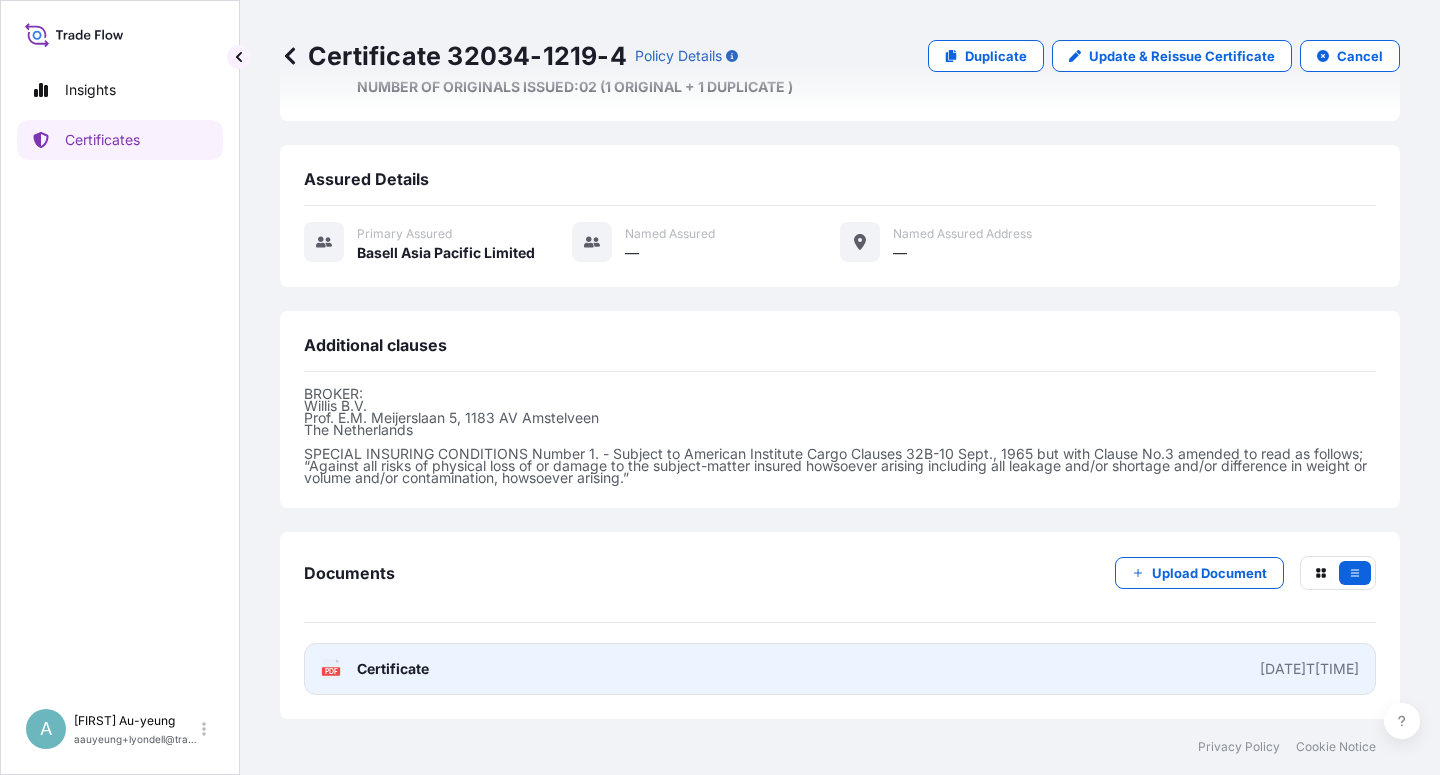 click on "Certificate" at bounding box center (393, 669) 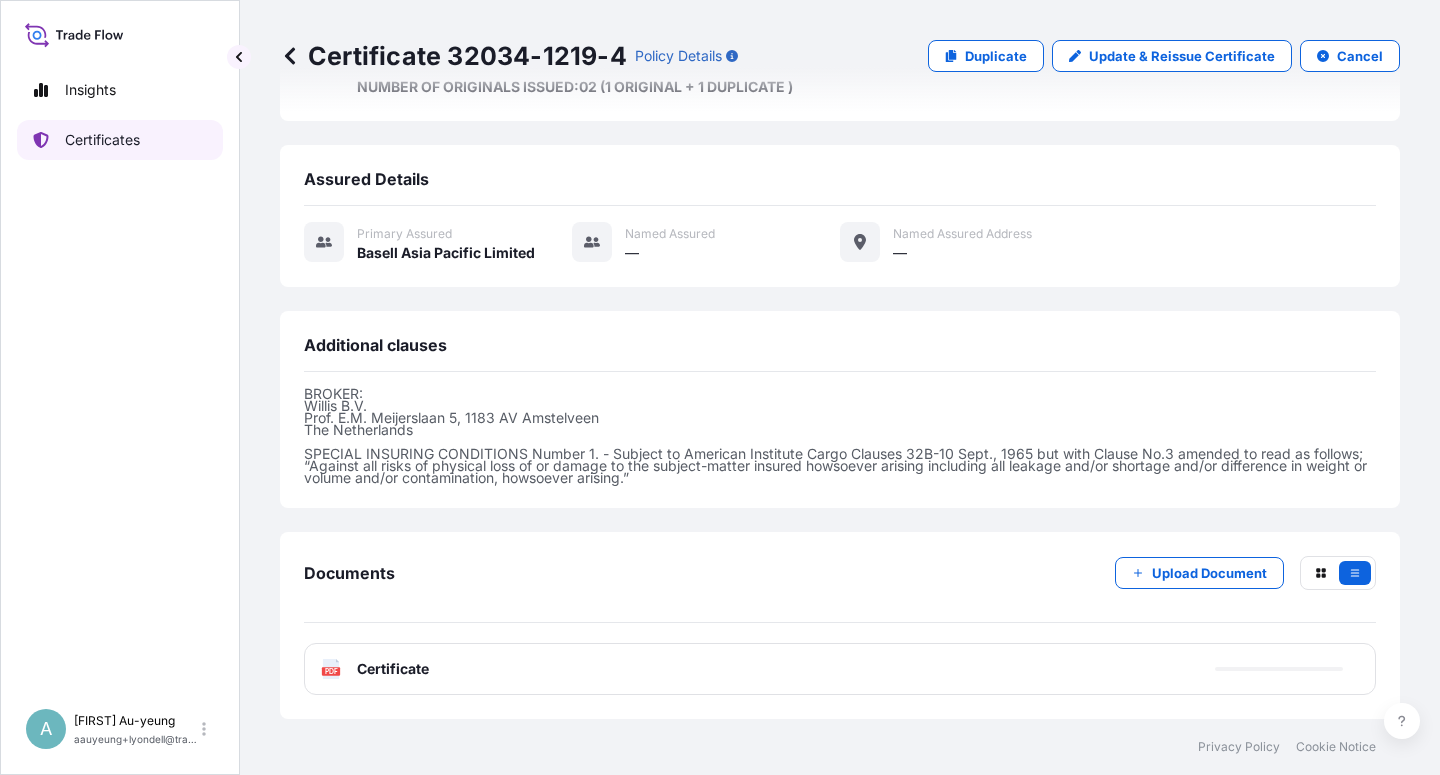 click on "Certificates" at bounding box center (120, 140) 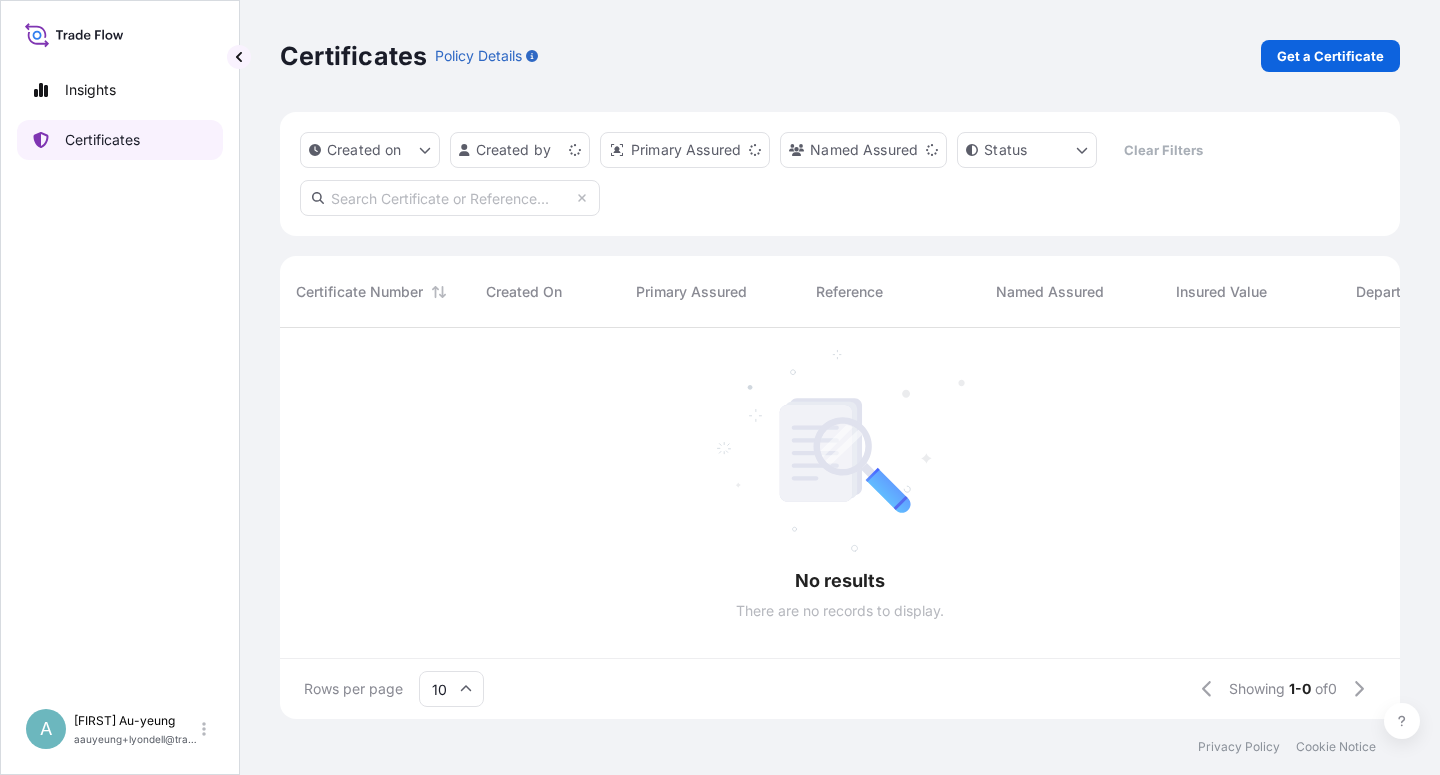 scroll, scrollTop: 0, scrollLeft: 0, axis: both 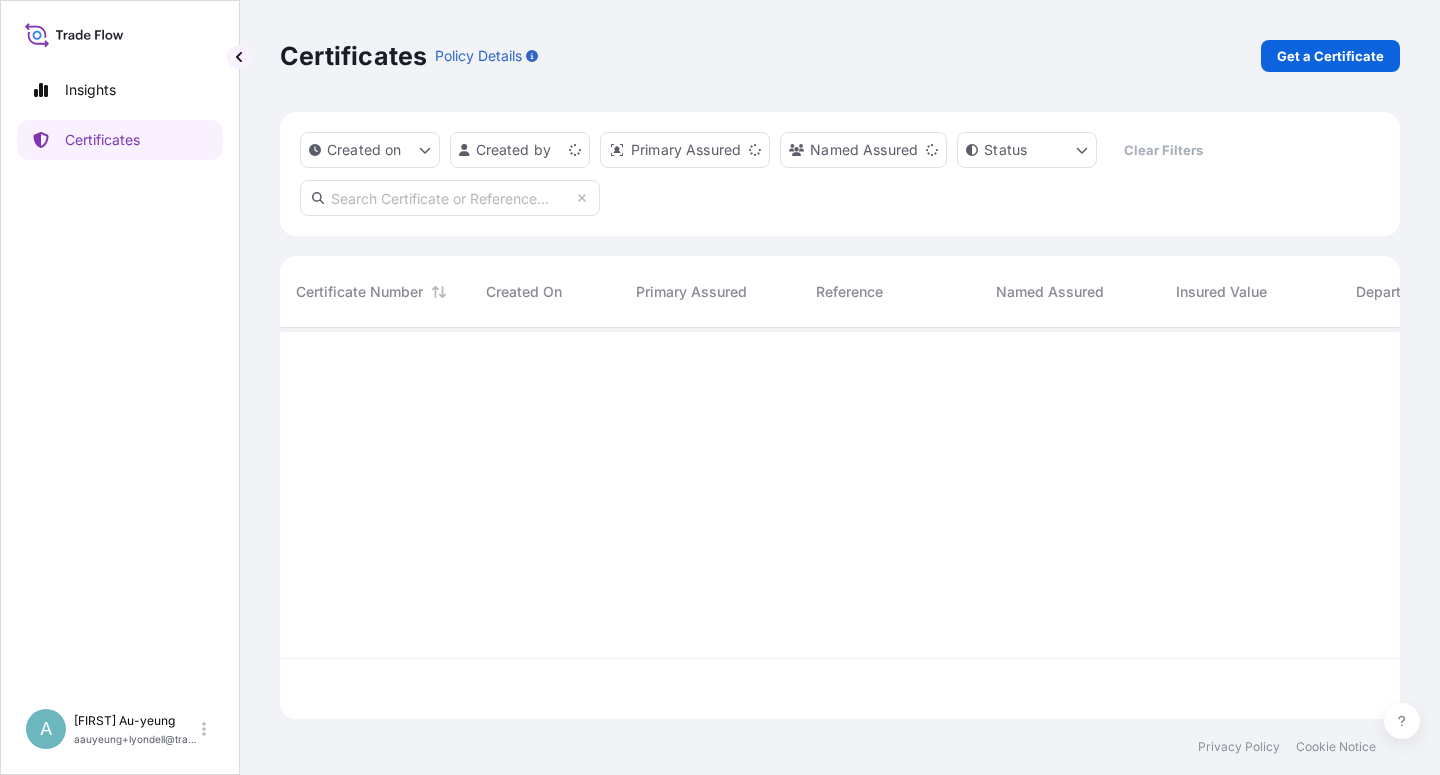 click at bounding box center (450, 198) 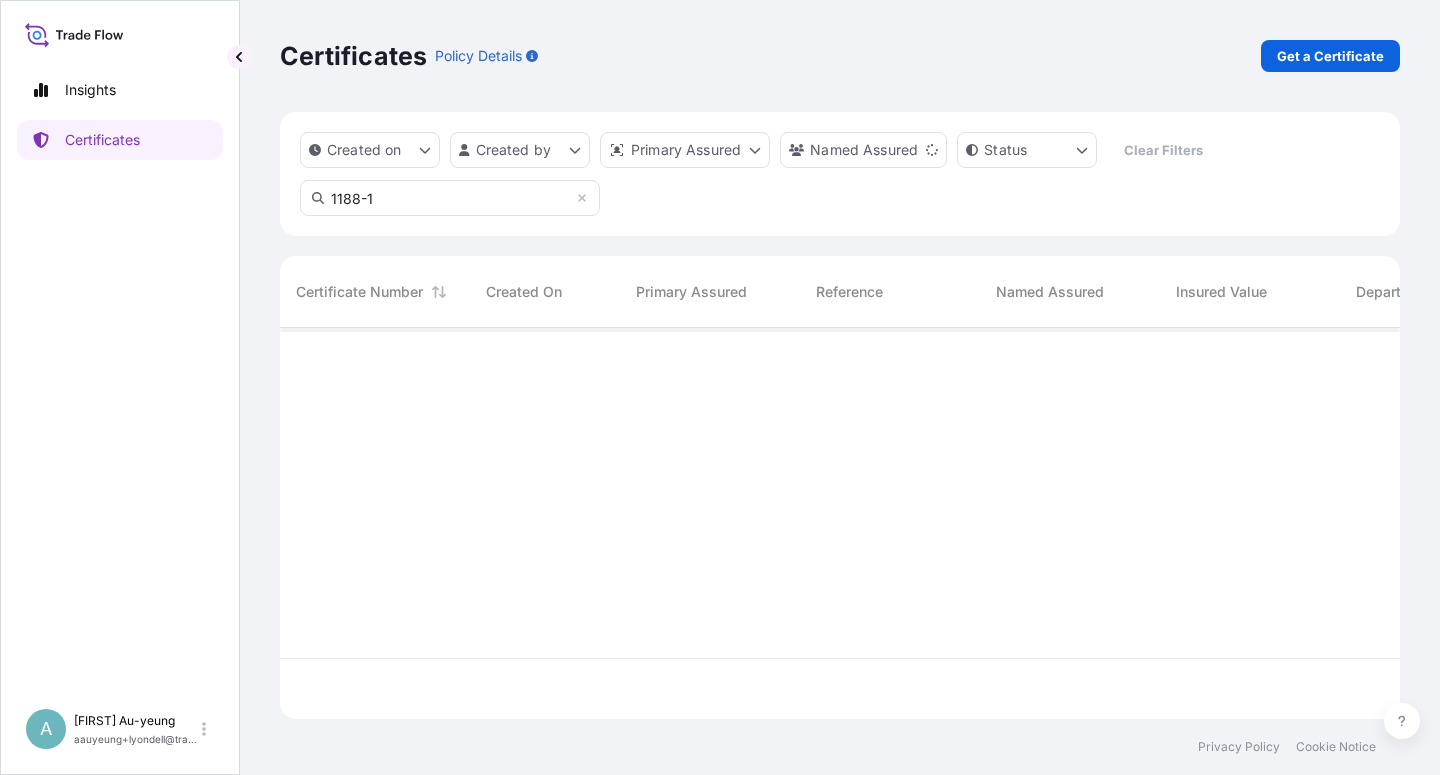 type on "1188-1" 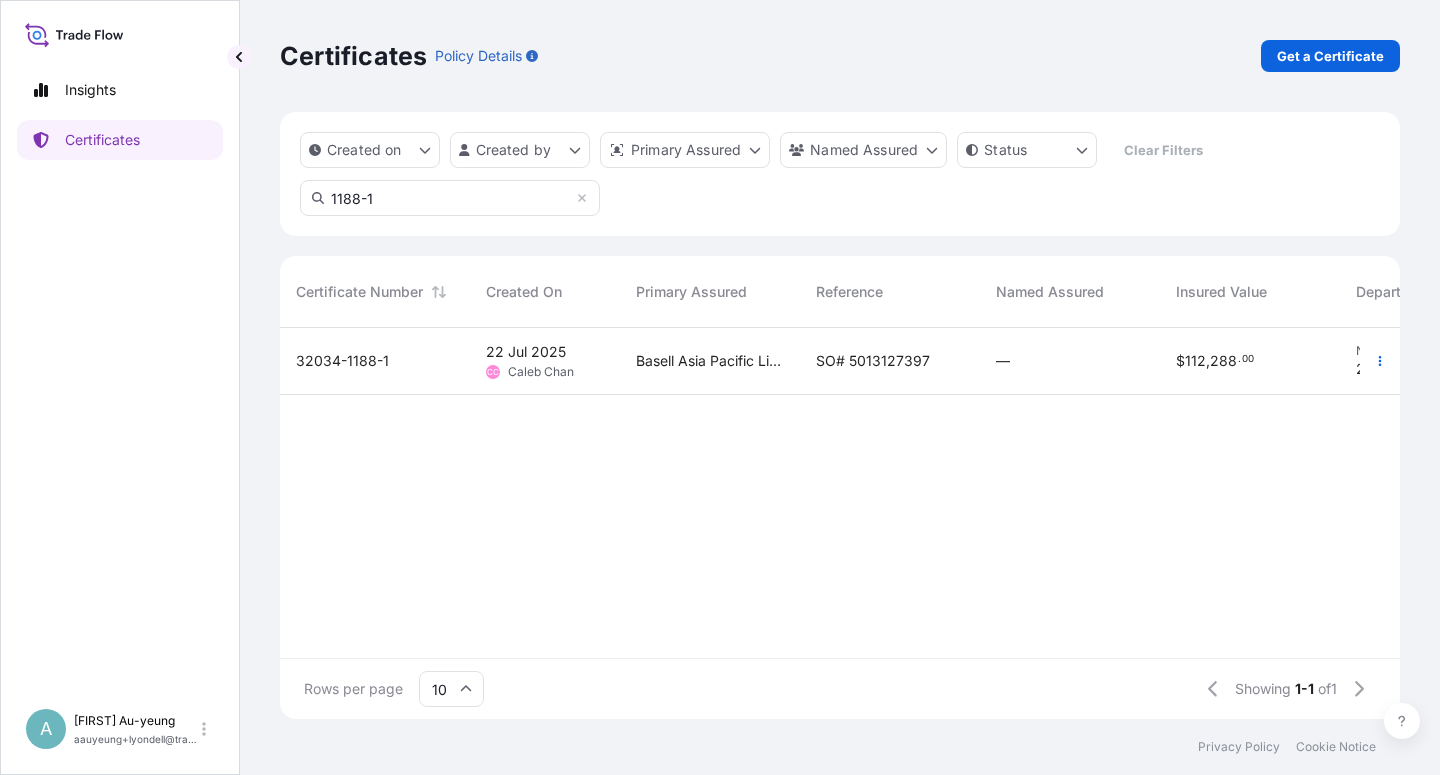 click on "SO# 5013127397" at bounding box center [873, 361] 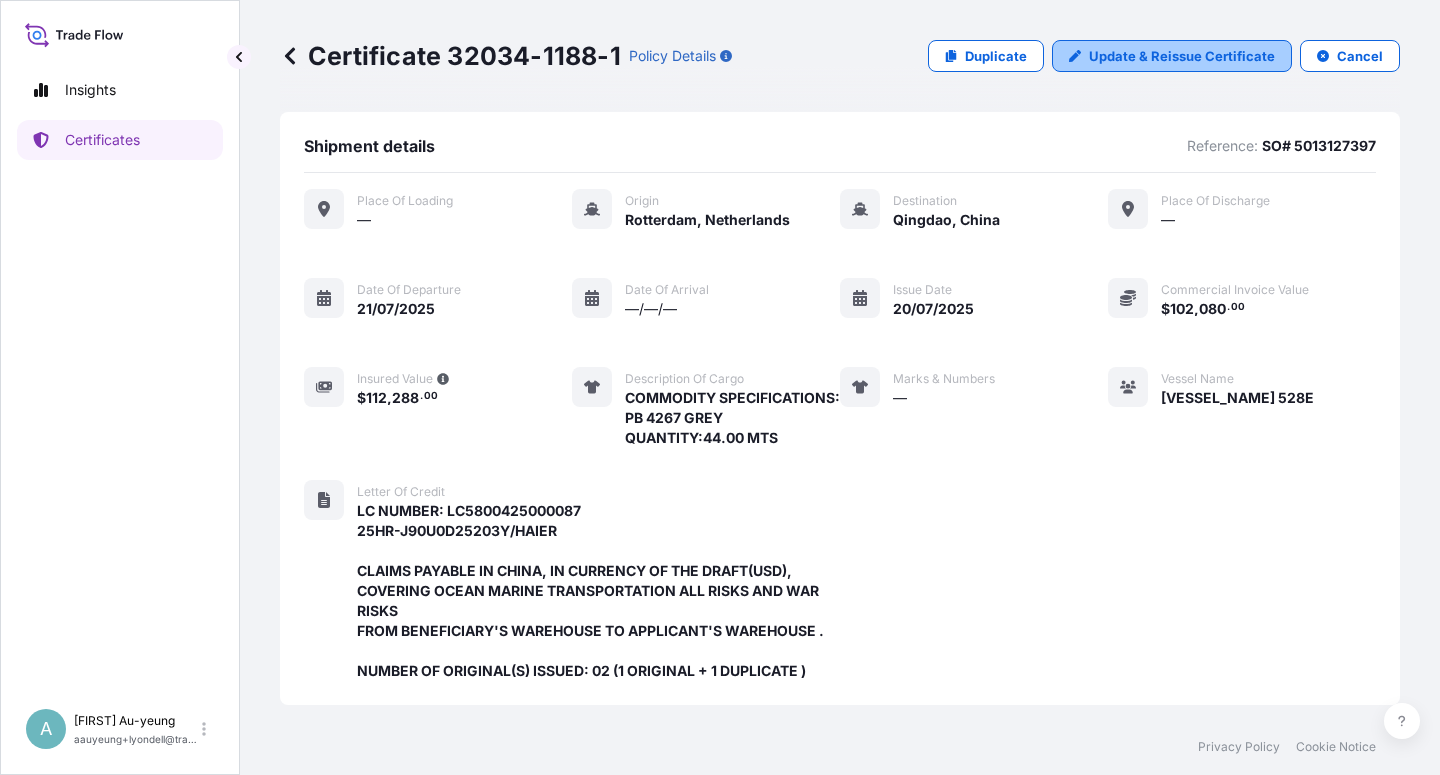 click on "Update & Reissue Certificate" at bounding box center [1182, 56] 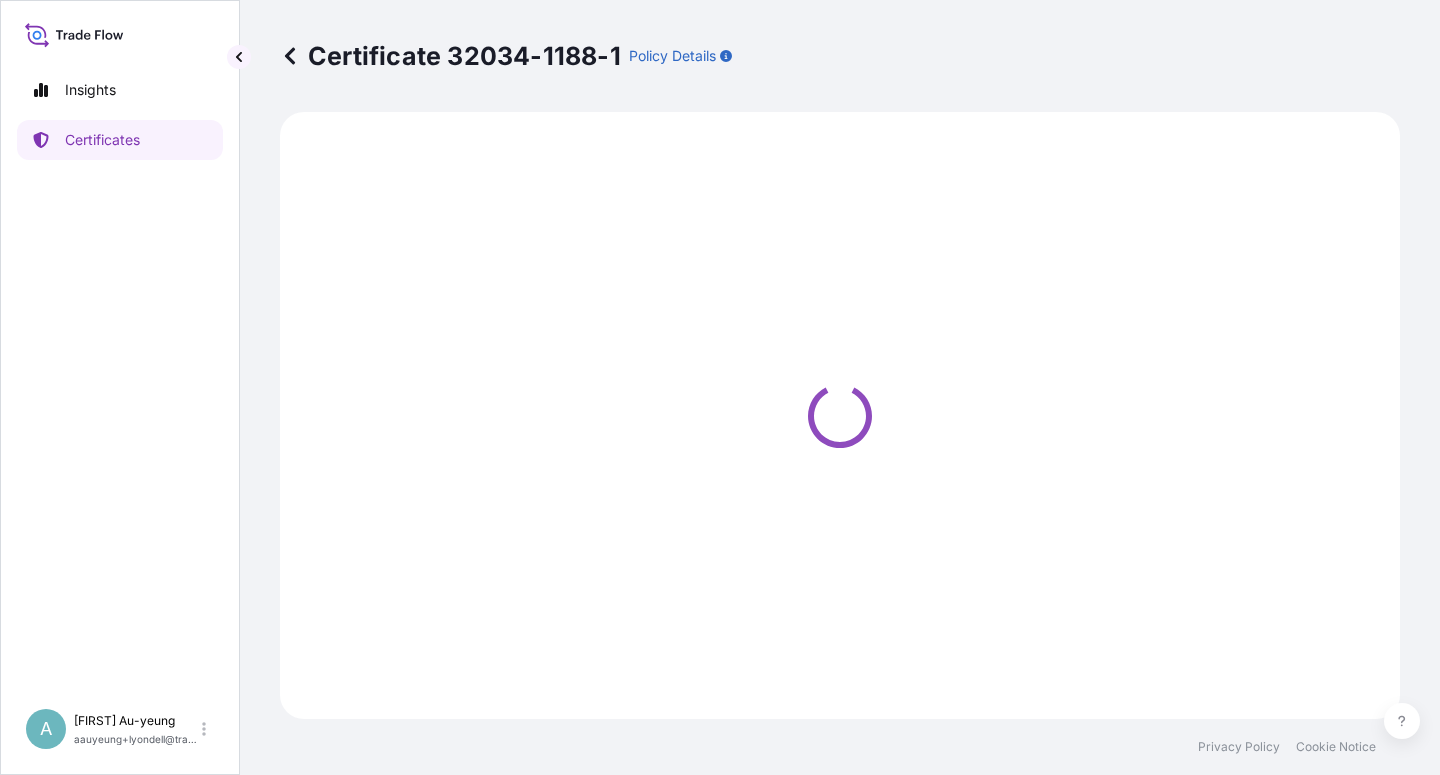 select on "Sea" 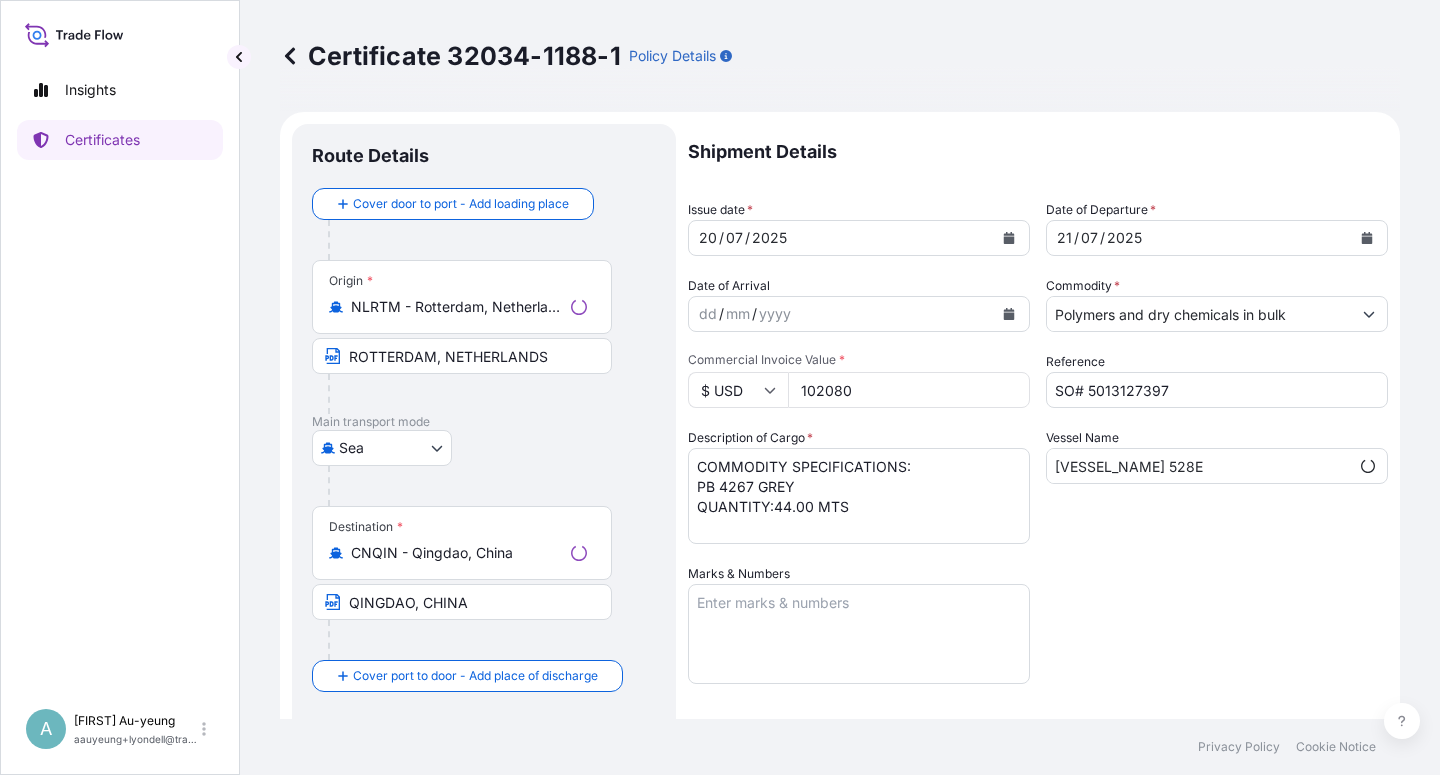 select on "32034" 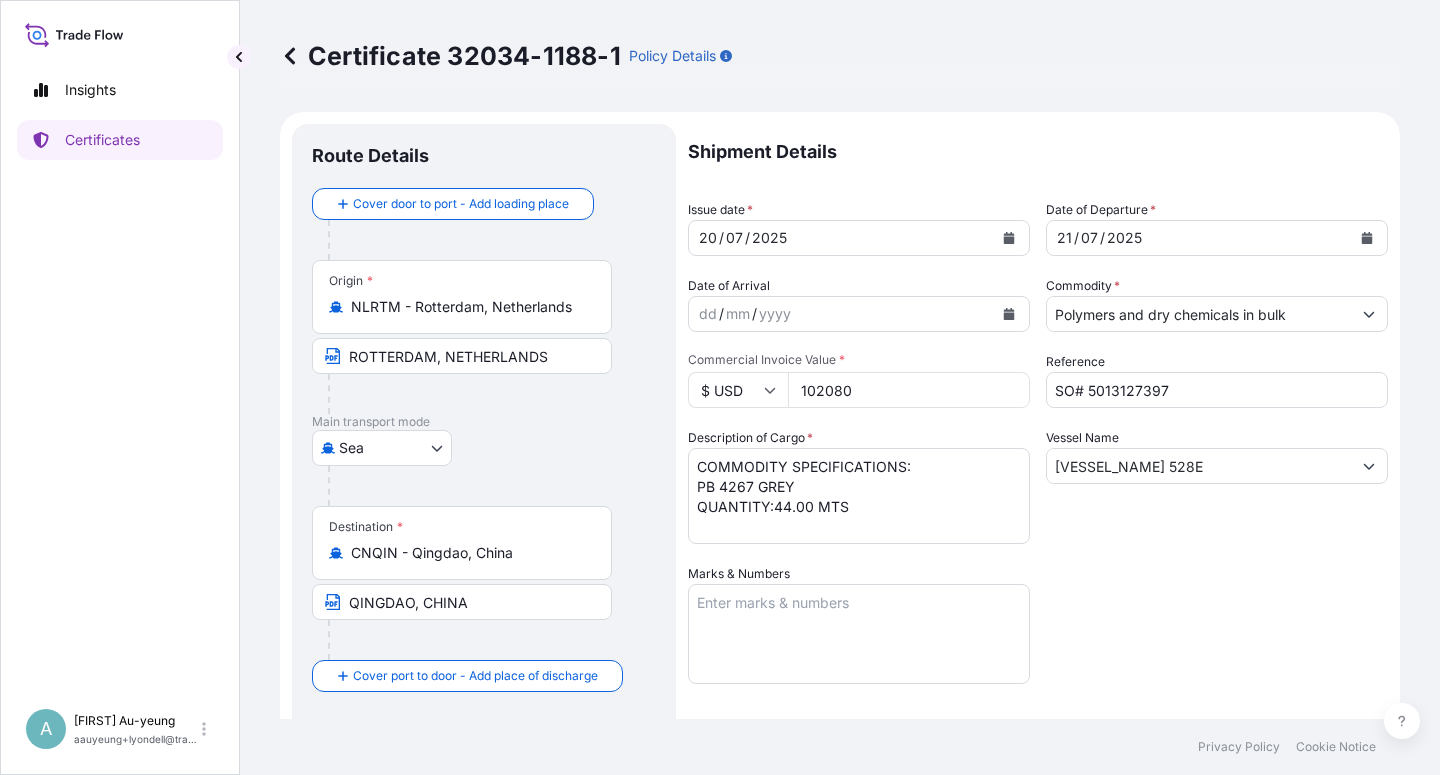 click 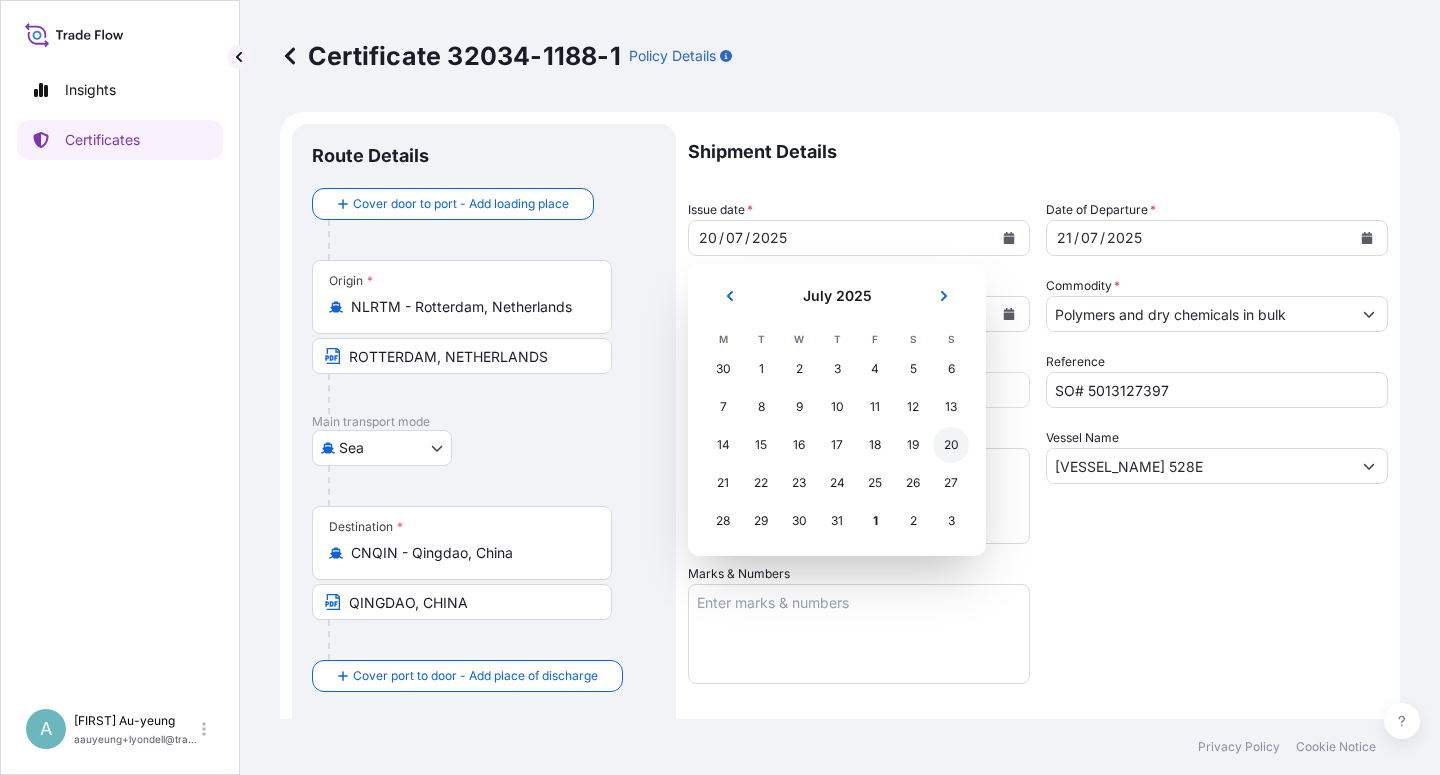 click on "20" at bounding box center [951, 445] 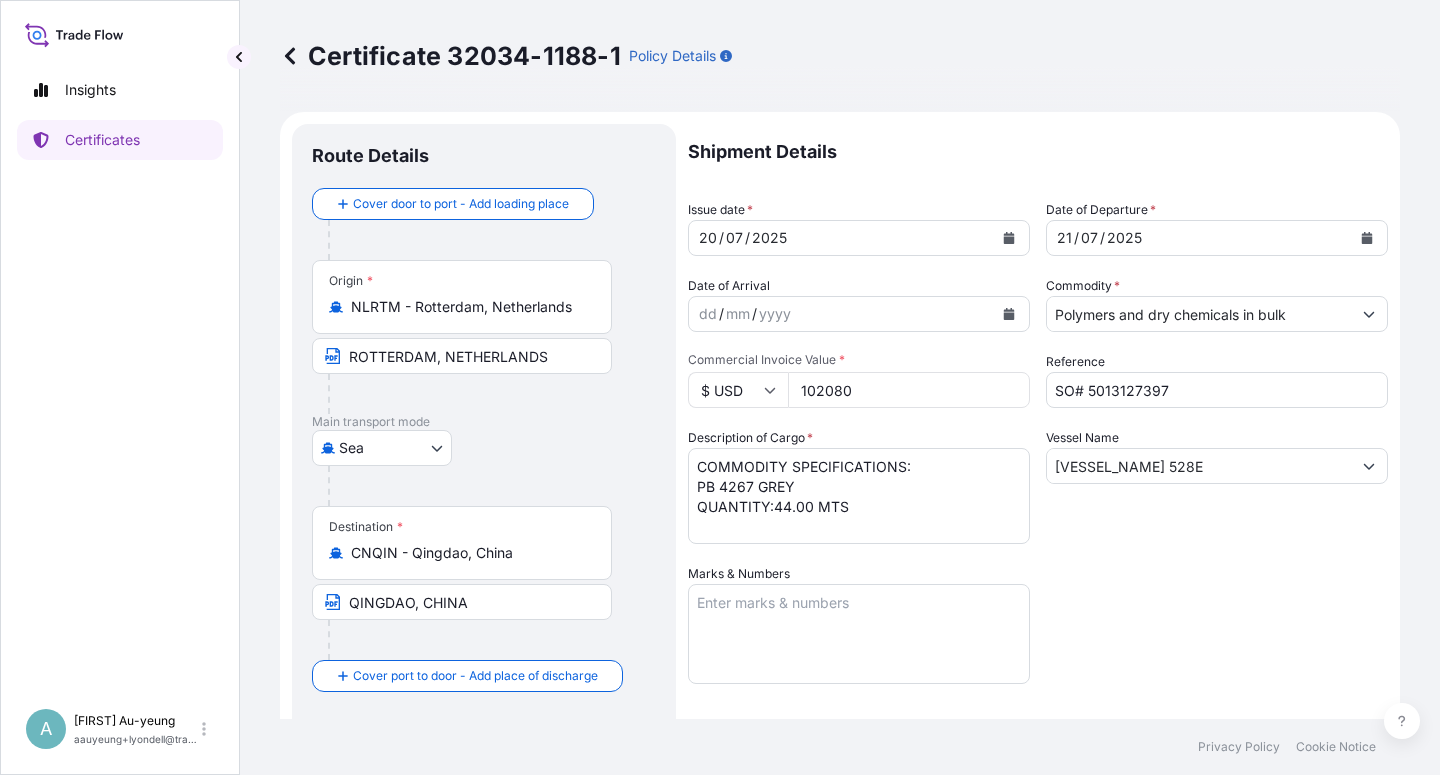 drag, startPoint x: 1131, startPoint y: 585, endPoint x: 1097, endPoint y: 565, distance: 39.446167 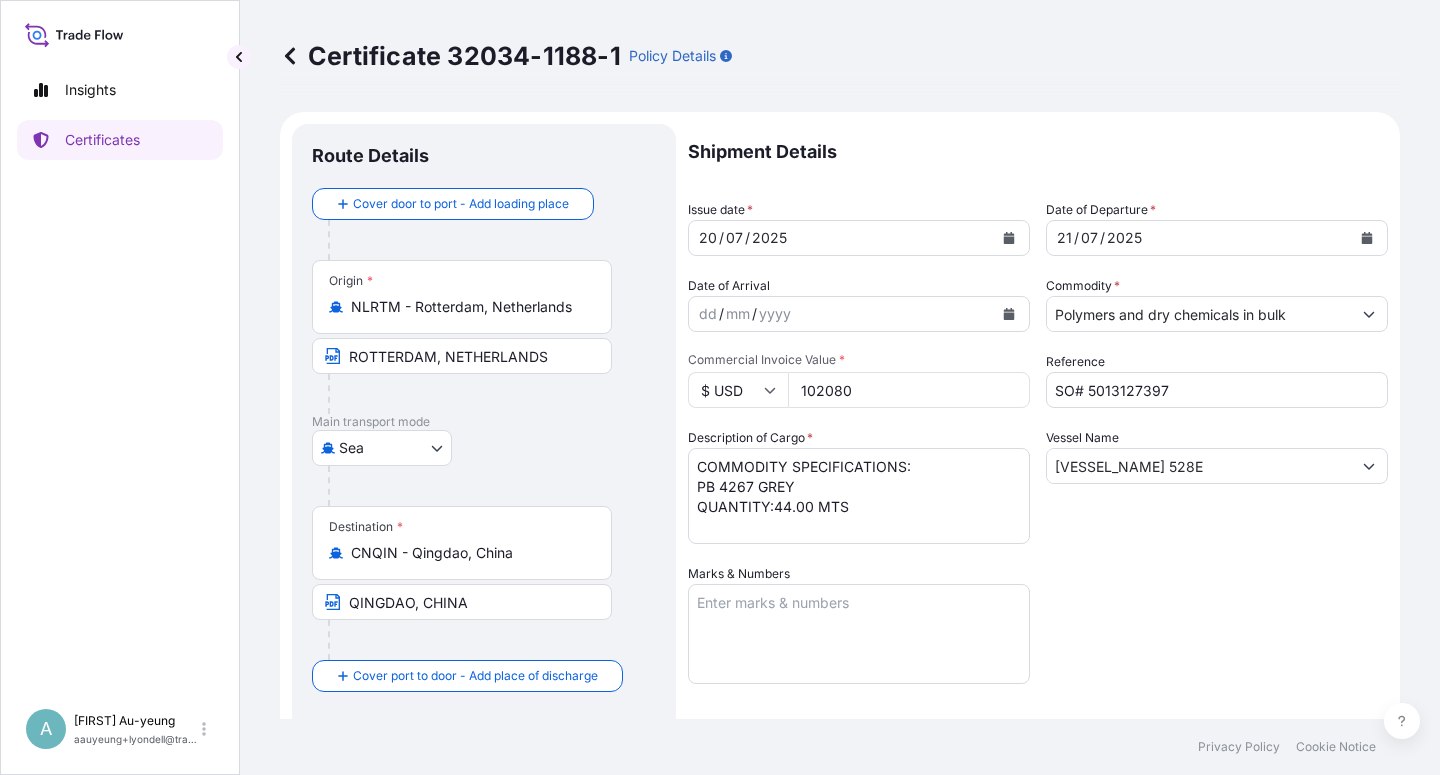click on "Shipment Details Issue date * [DATE] Date of Departure * [DATE] Date of Arrival dd / mm / yyyy Commodity * Polymers and dry chemicals in bulk Packing Category Commercial Invoice Value * $ USD 102080 Reference SO# [NUMBER] Description of Cargo * COMMODITY SPECIFICATIONS:
PB 4267 GREY
QUANTITY:44.00 MTS Vessel Name MOGENS MAERSK 528E Marks & Numbers Letter of Credit This shipment has a letter of credit Letter of credit * LC NUMBER: [ALPHANUMERIC]
25HR-J90U0D25203Y/HAIER
CLAIMS PAYABLE IN [COUNTRY], IN CURRENCY OF THE DRAFT(USD),
COVERING OCEAN MARINE TRANSPORTATION ALL RISKS AND WAR RISKS
FROM BENEFICIARY'S WAREHOUSE TO APPLICANT'S WAREHOUSE .
NUMBER OF ORIGINAL(S) ISSUED: 02 (1 ORIGINAL + 1 DUPLICATE ) Letter of credit may not exceed 12000 characters Assured Details Primary Assured * Basell Asia Pacific Limited Basell Asia Pacific Limited Named Assured Named Assured Address" at bounding box center (1038, 638) 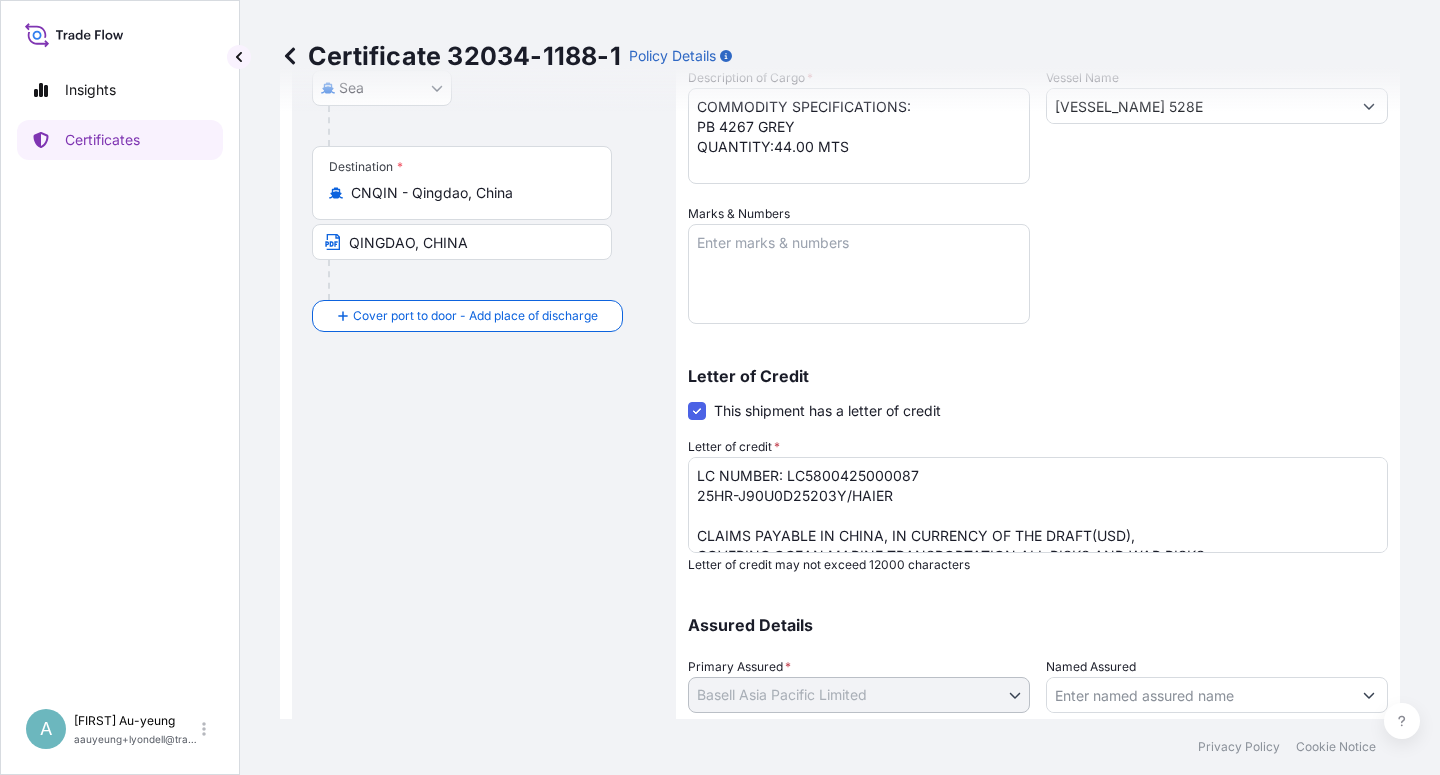 scroll, scrollTop: 490, scrollLeft: 0, axis: vertical 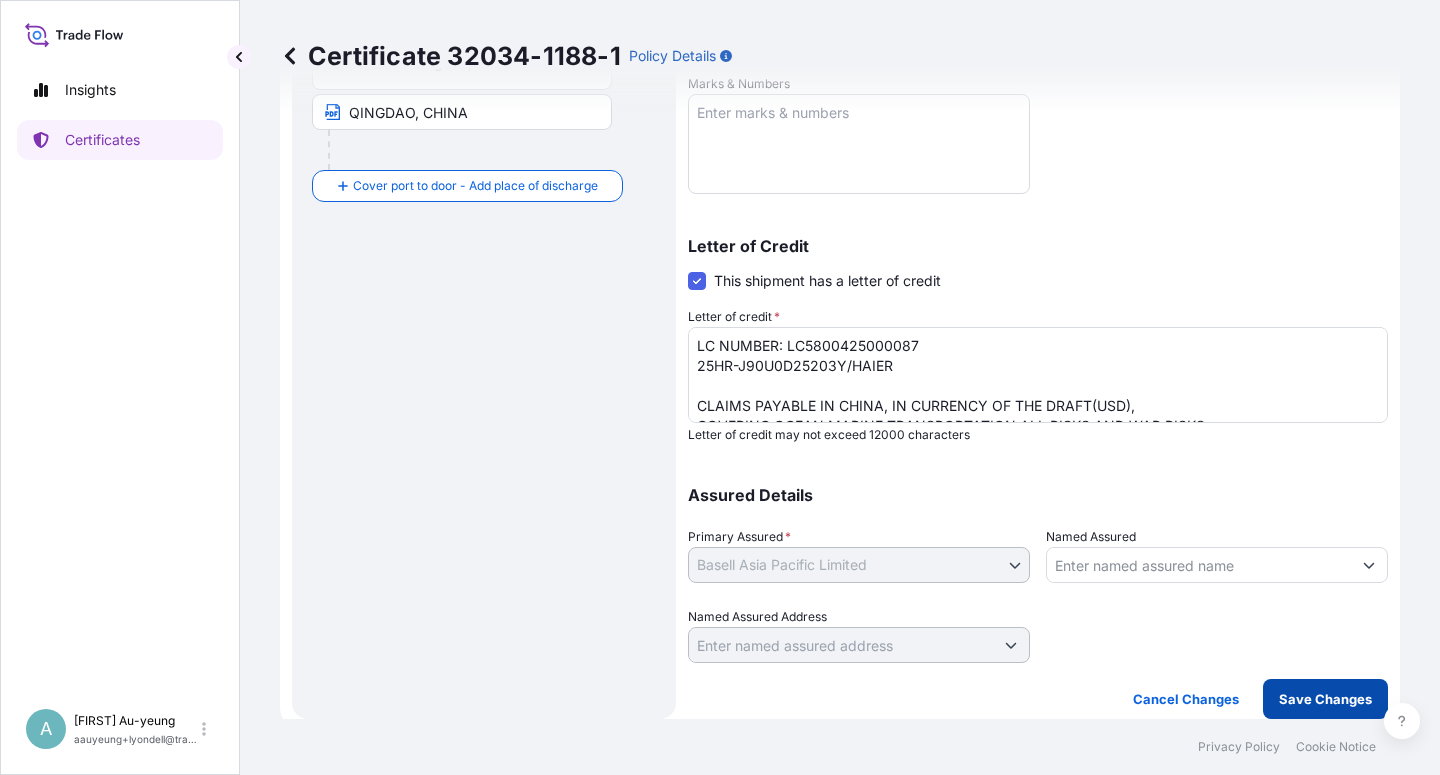 click on "Save Changes" at bounding box center (1325, 699) 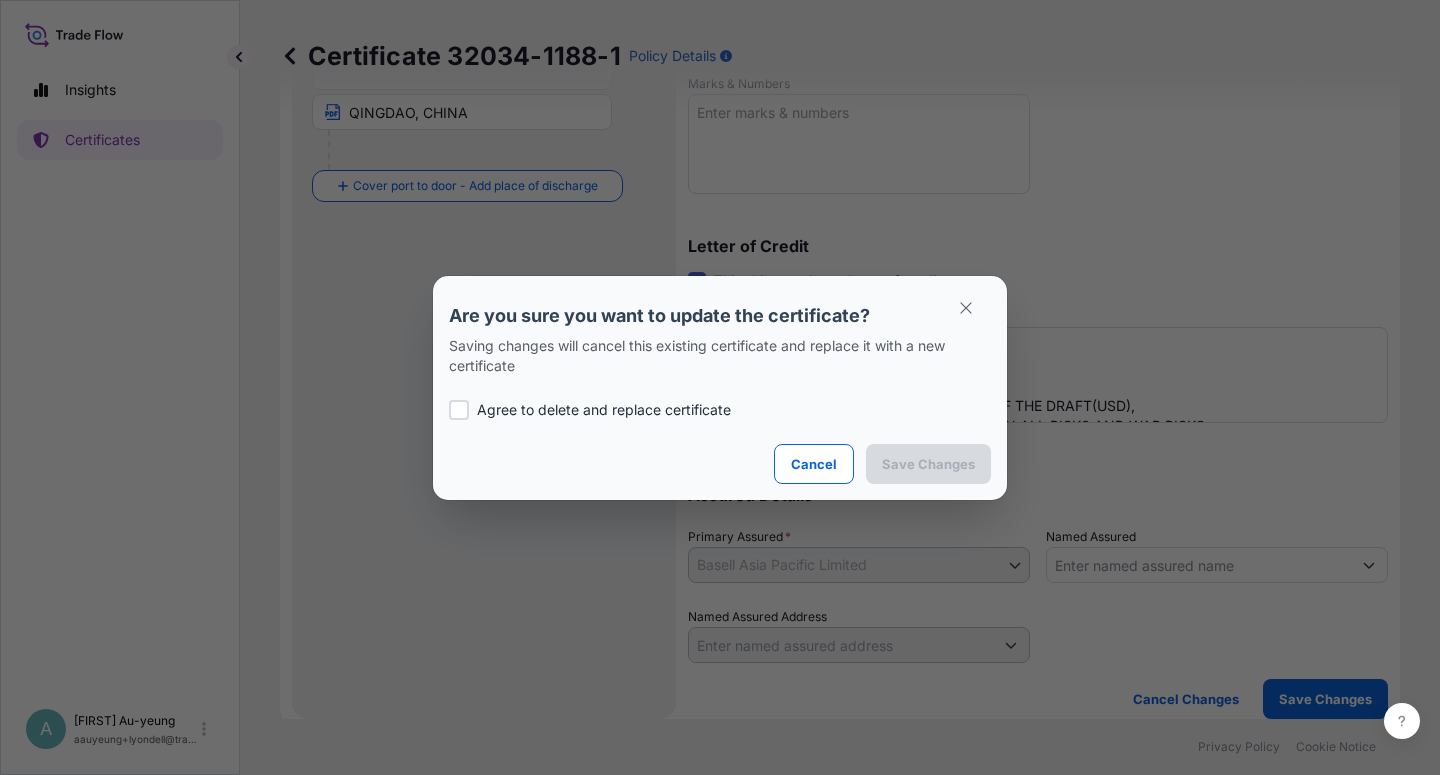 click on "Agree to delete and replace certificate" at bounding box center [604, 410] 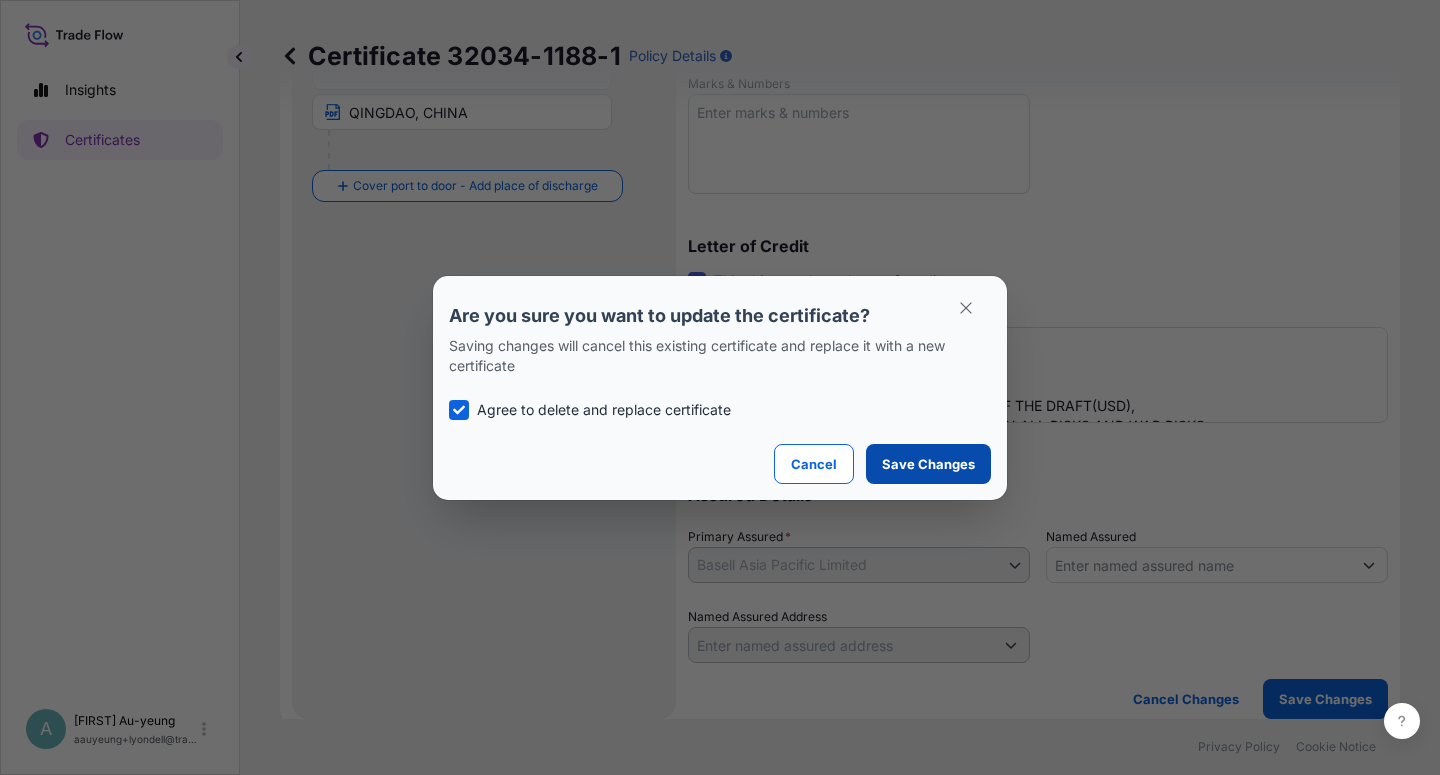click on "Save Changes" at bounding box center (928, 464) 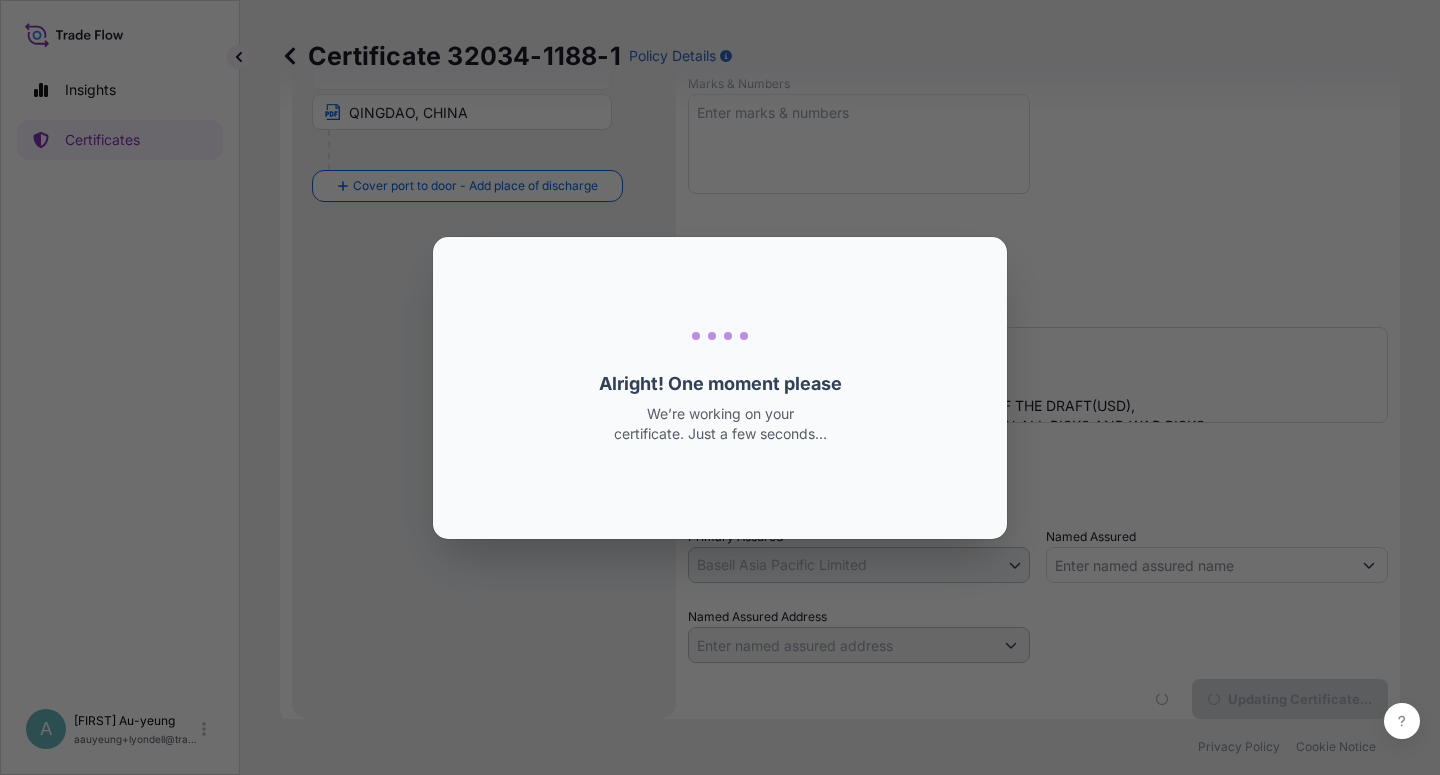scroll, scrollTop: 0, scrollLeft: 0, axis: both 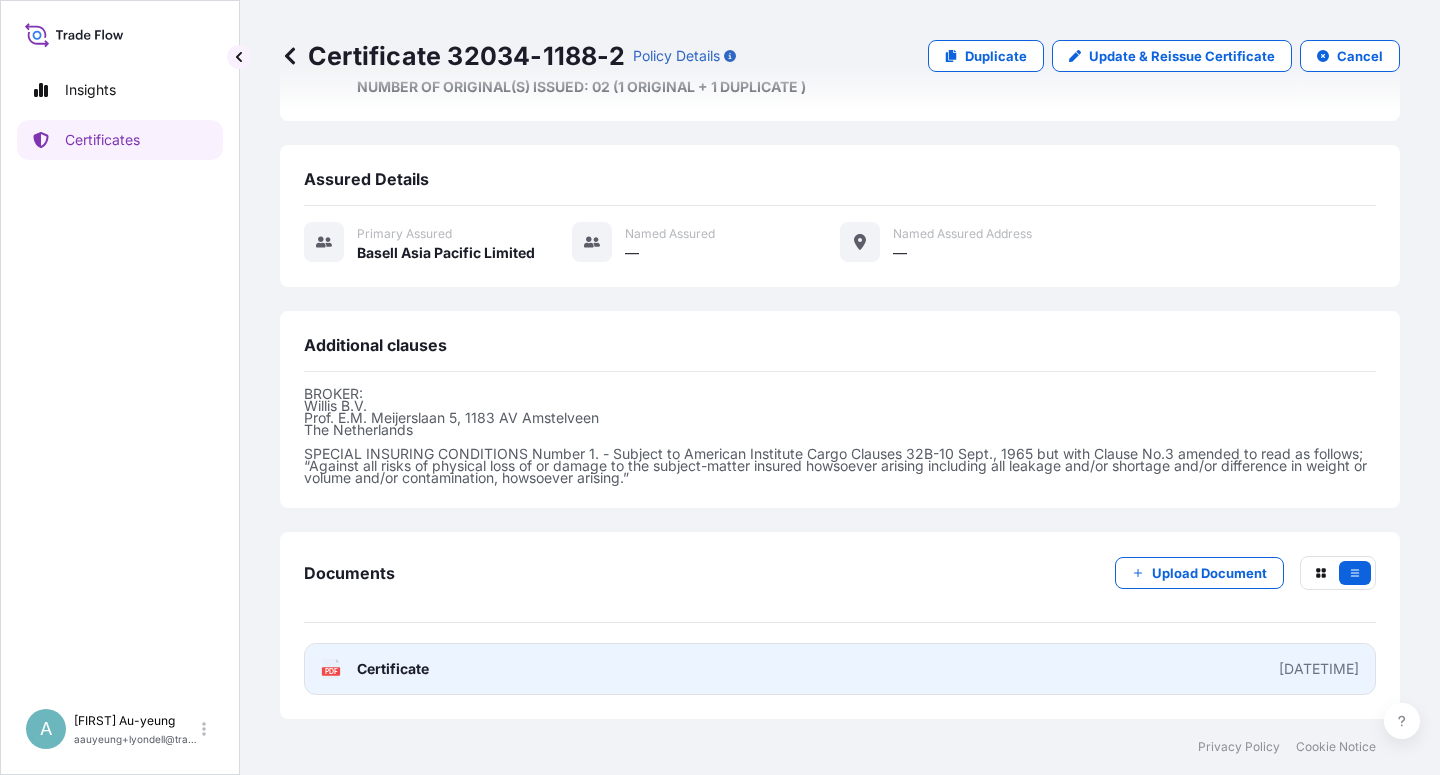 click on "Certificate" at bounding box center [393, 669] 